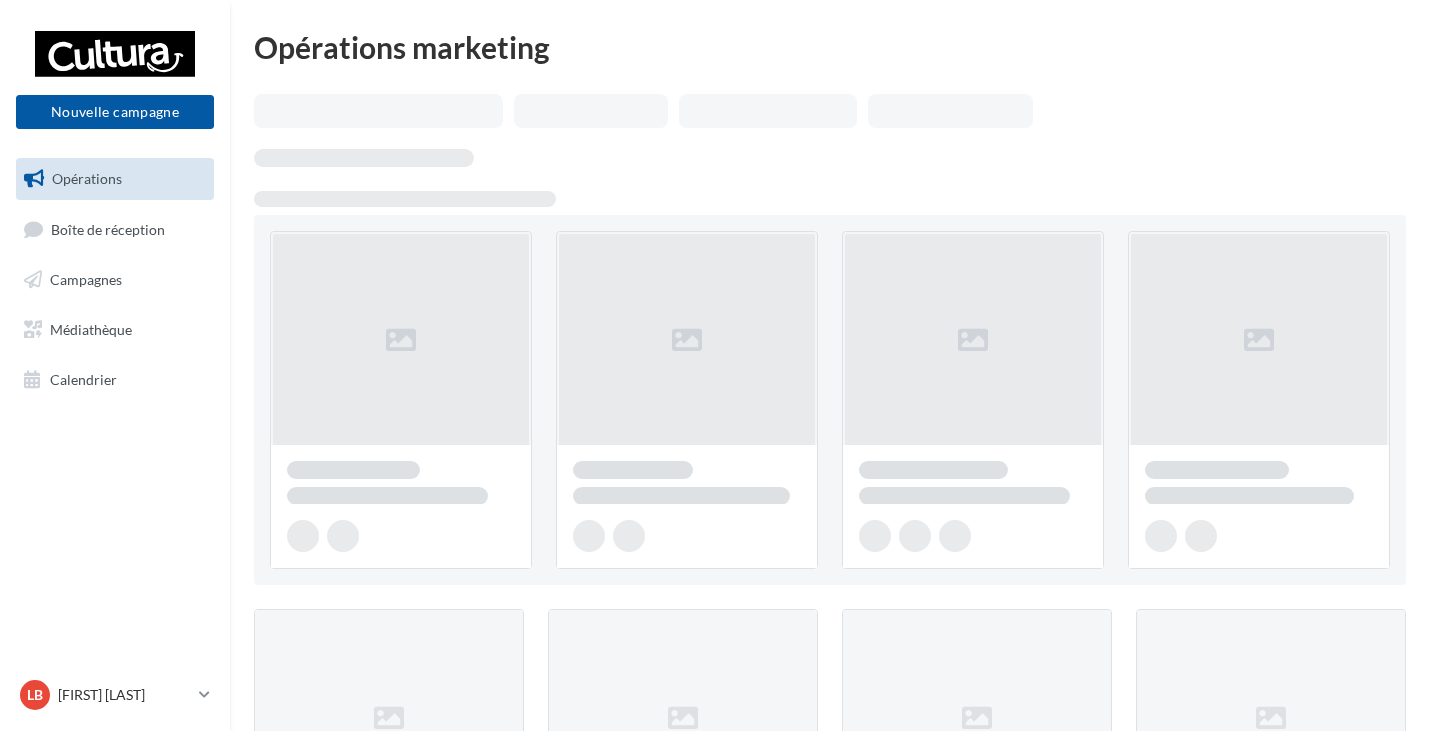 scroll, scrollTop: 0, scrollLeft: 0, axis: both 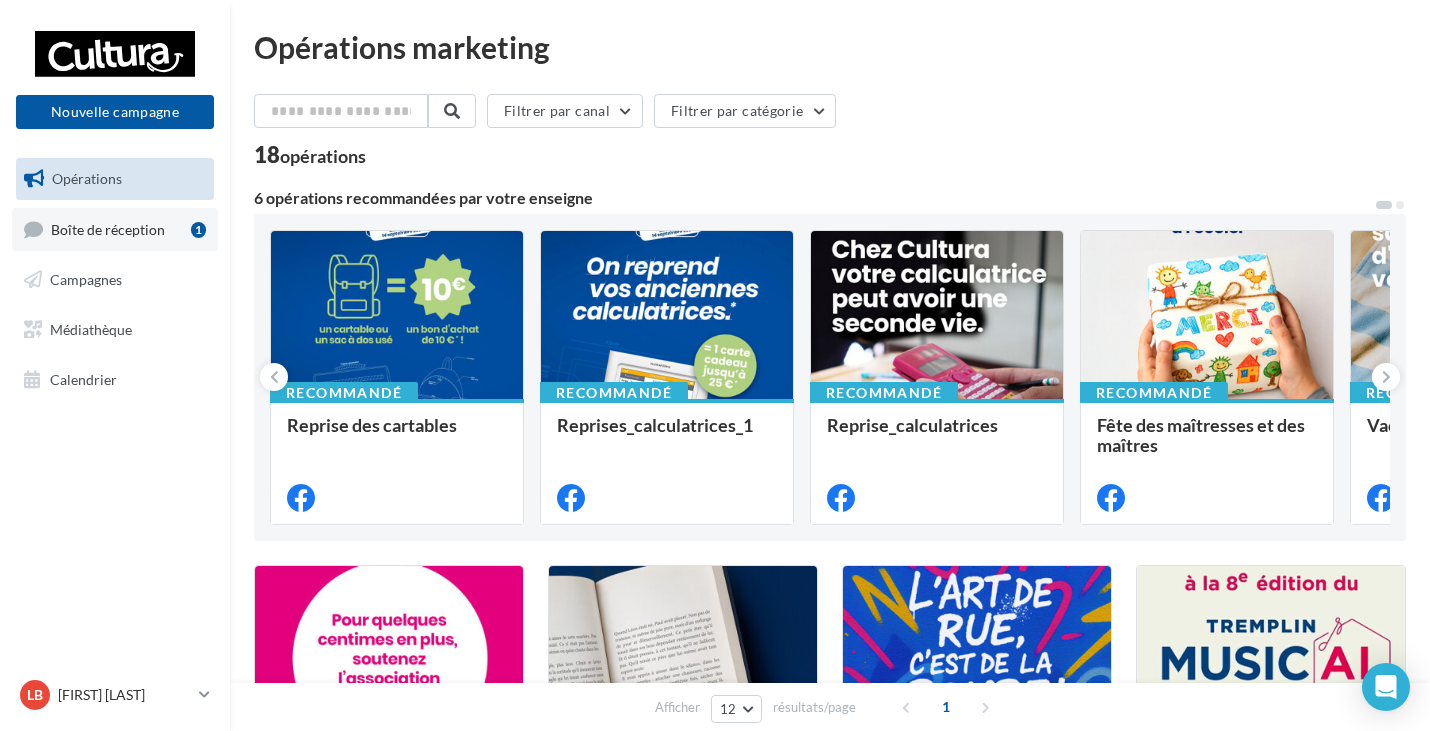 click on "Boîte de réception" at bounding box center (108, 228) 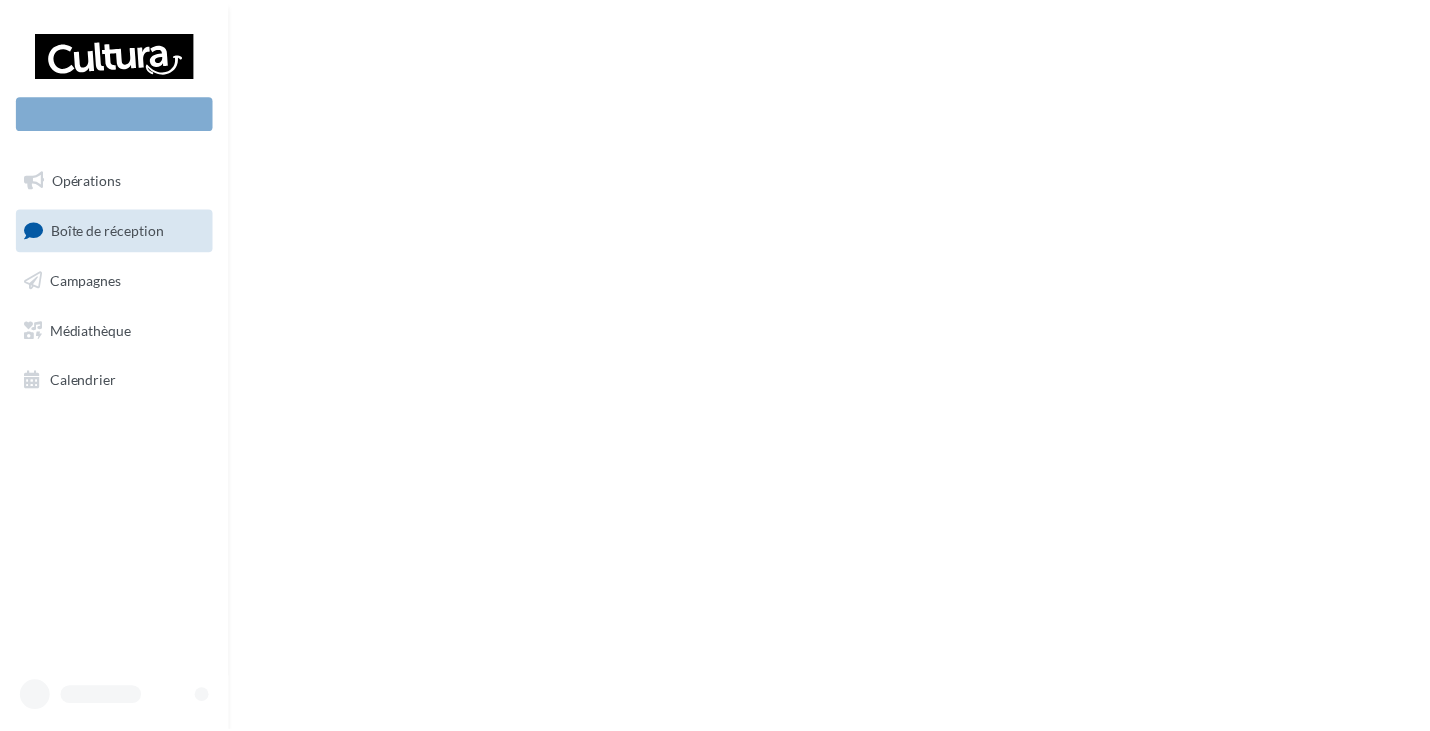 scroll, scrollTop: 0, scrollLeft: 0, axis: both 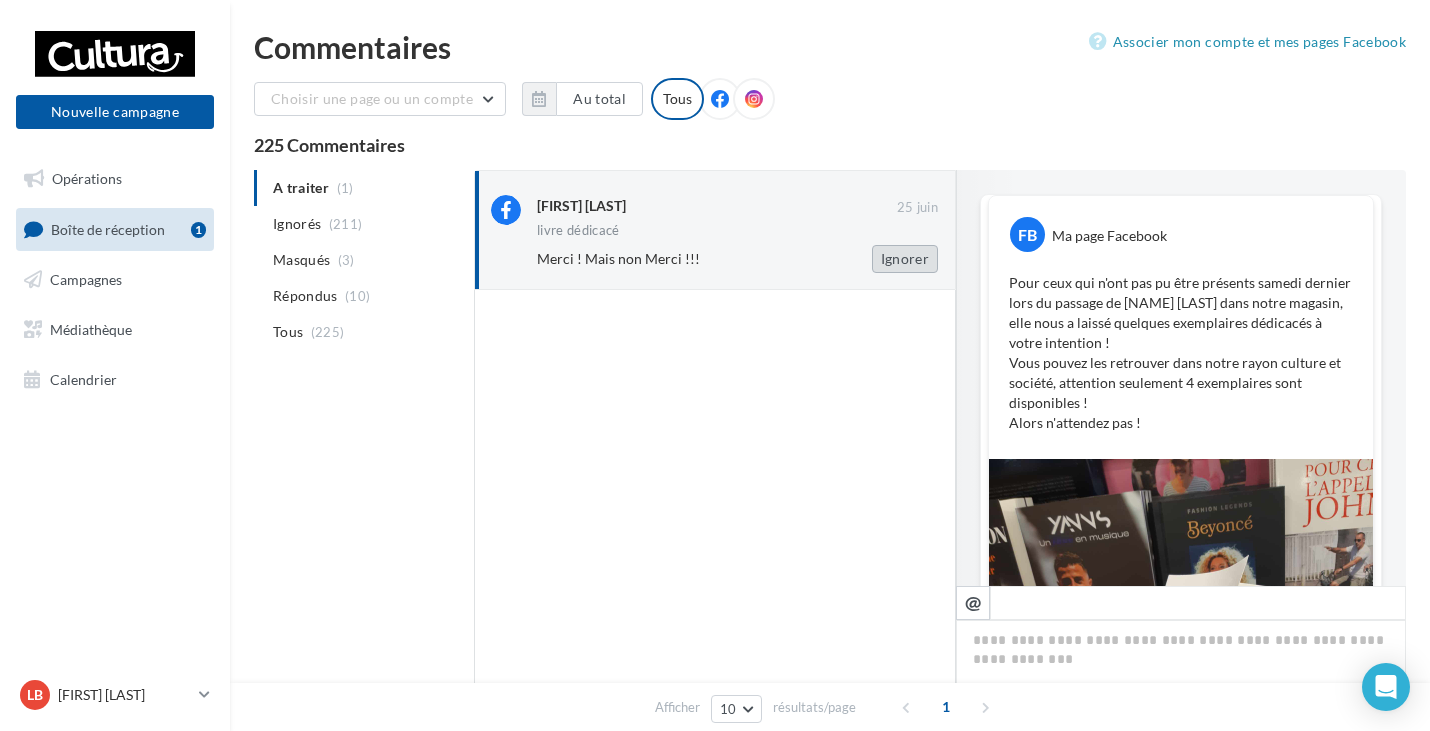 click on "Ignorer" at bounding box center [905, 259] 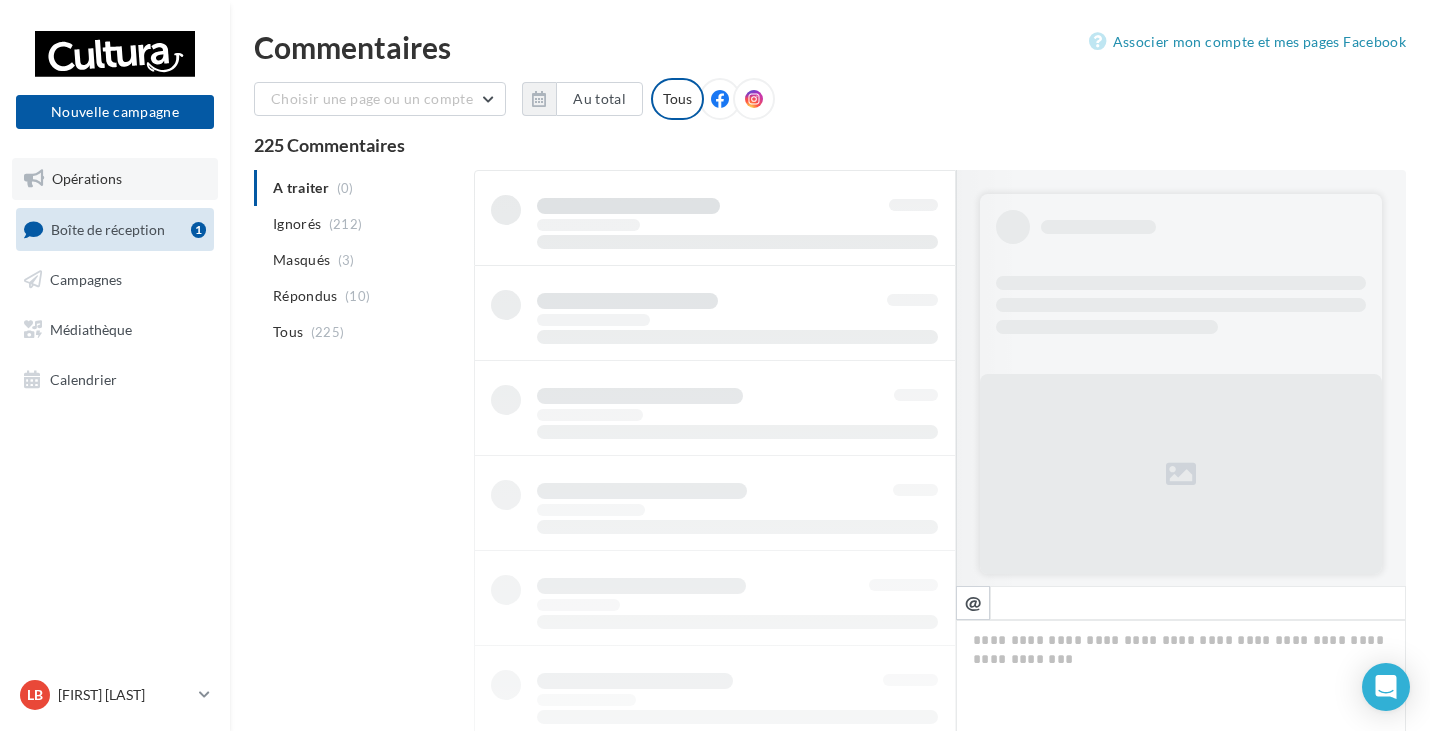 click on "Opérations" at bounding box center [115, 179] 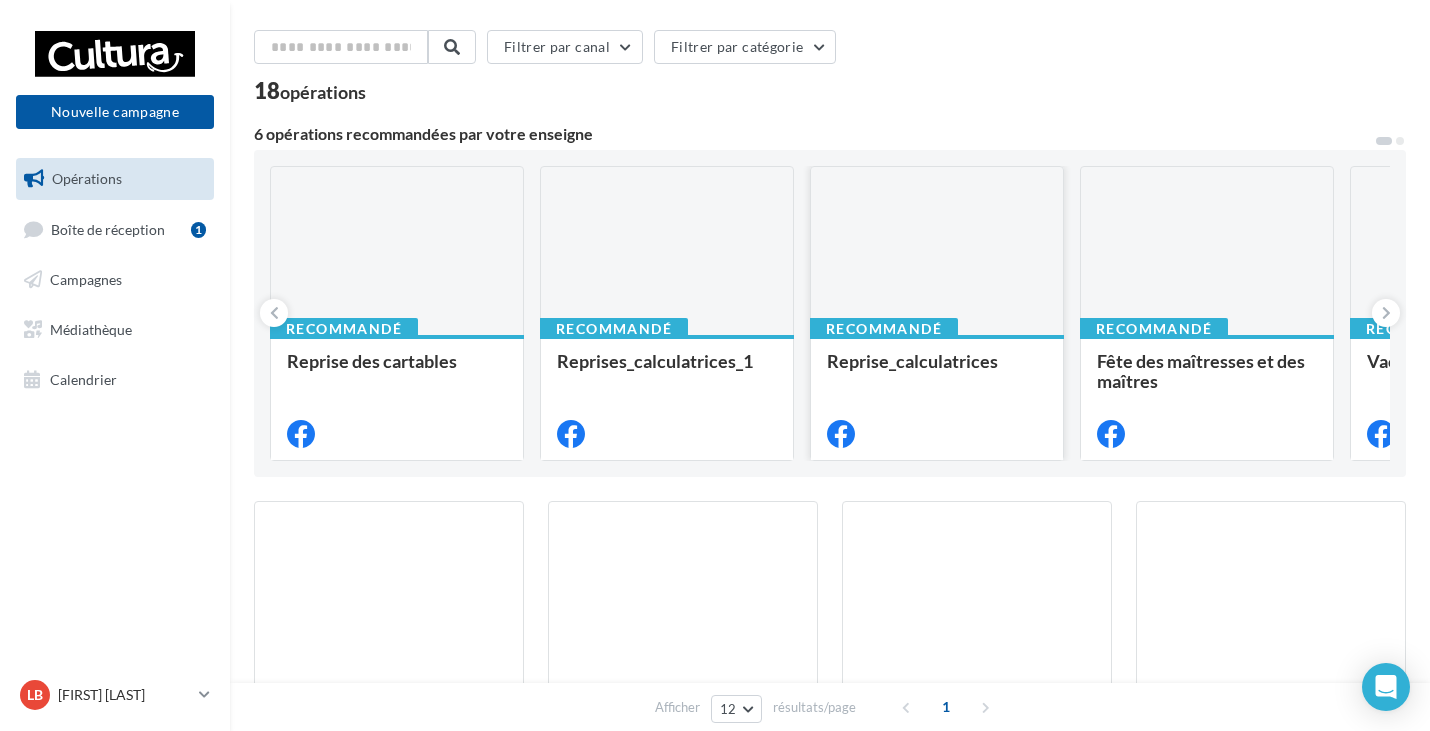 scroll, scrollTop: 63, scrollLeft: 0, axis: vertical 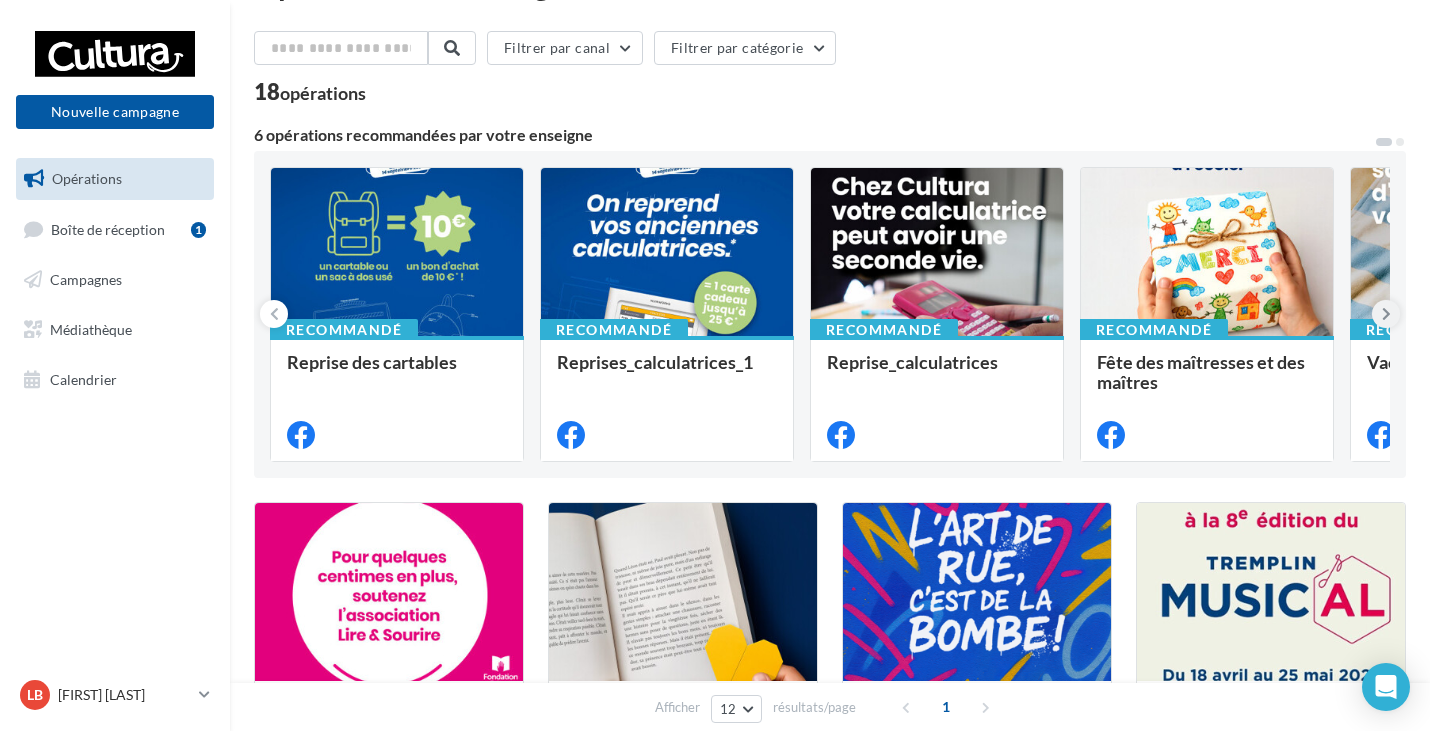 click at bounding box center [1386, 314] 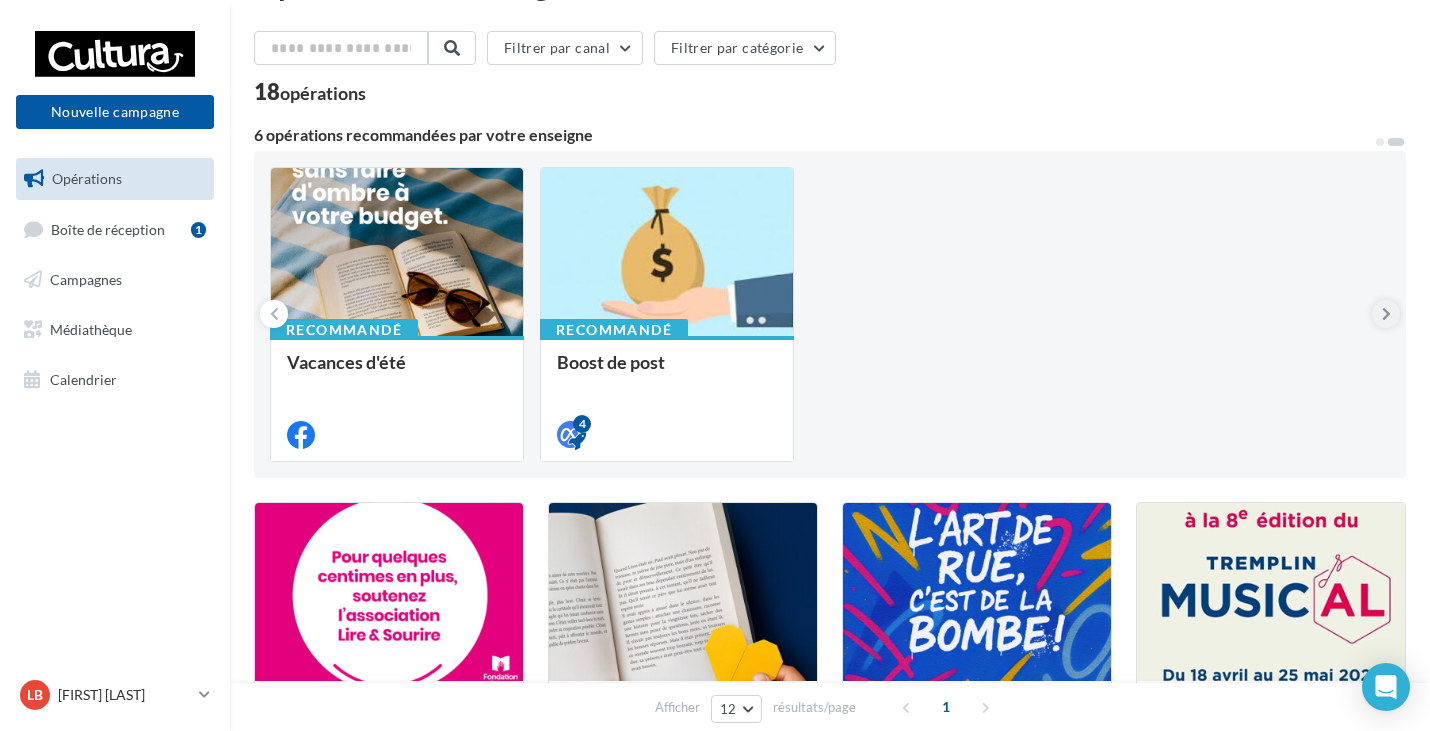 click at bounding box center [1386, 314] 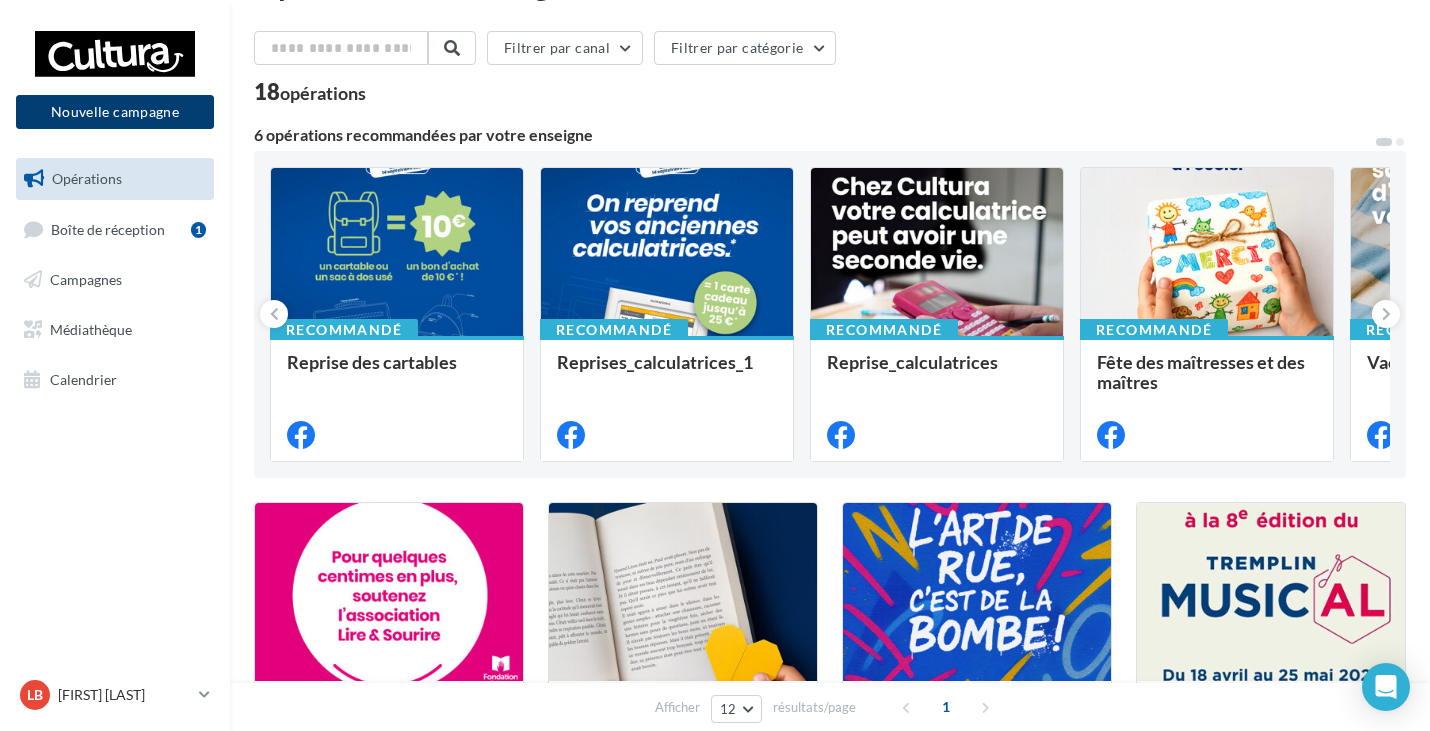click on "Nouvelle campagne" at bounding box center [115, 112] 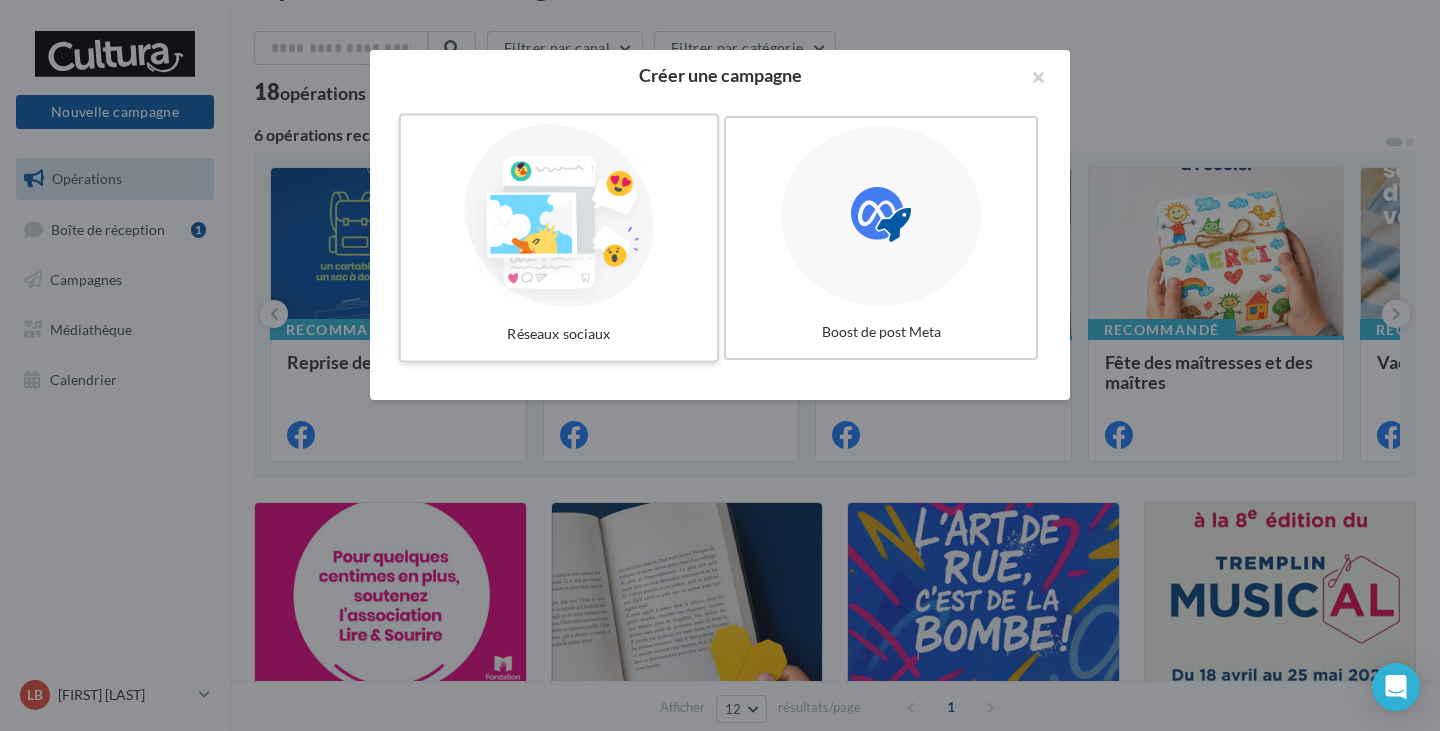 click at bounding box center (559, 216) 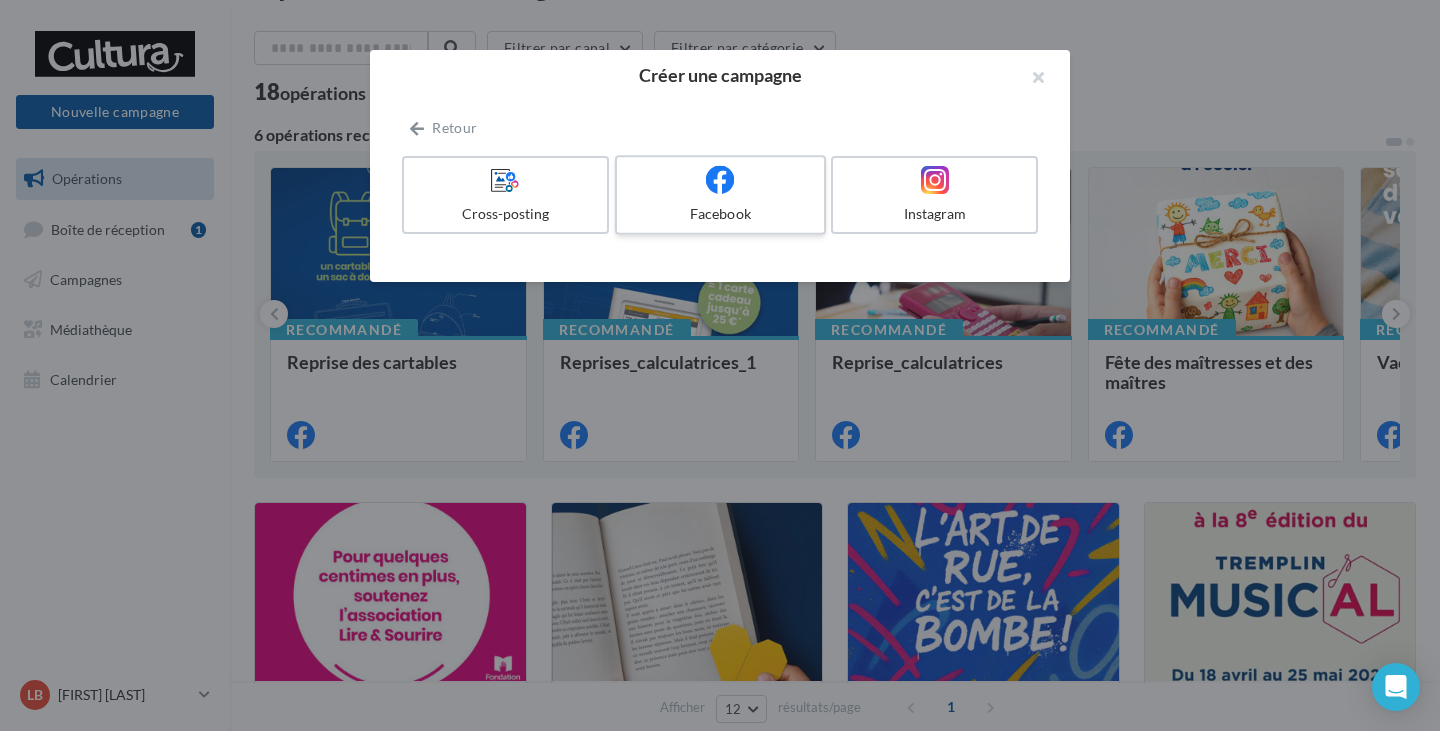 click at bounding box center [720, 179] 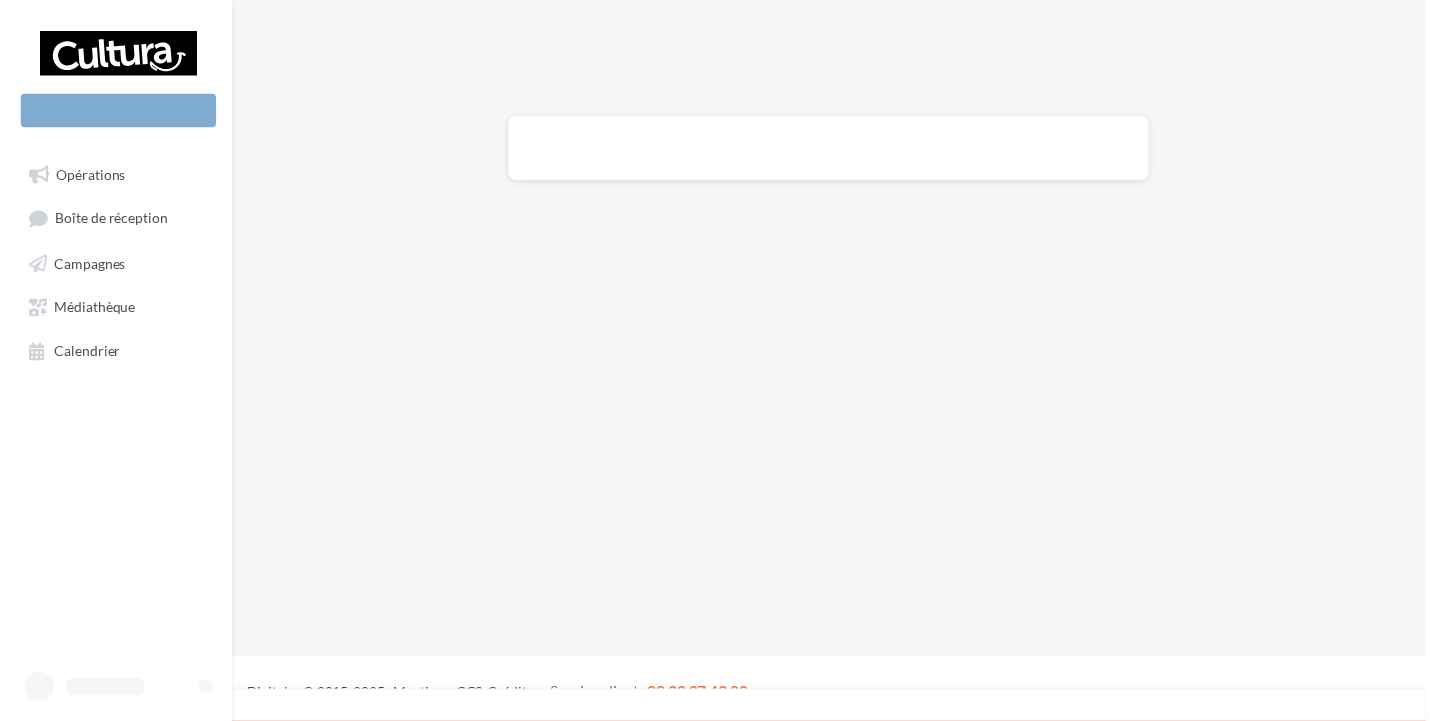 scroll, scrollTop: 0, scrollLeft: 0, axis: both 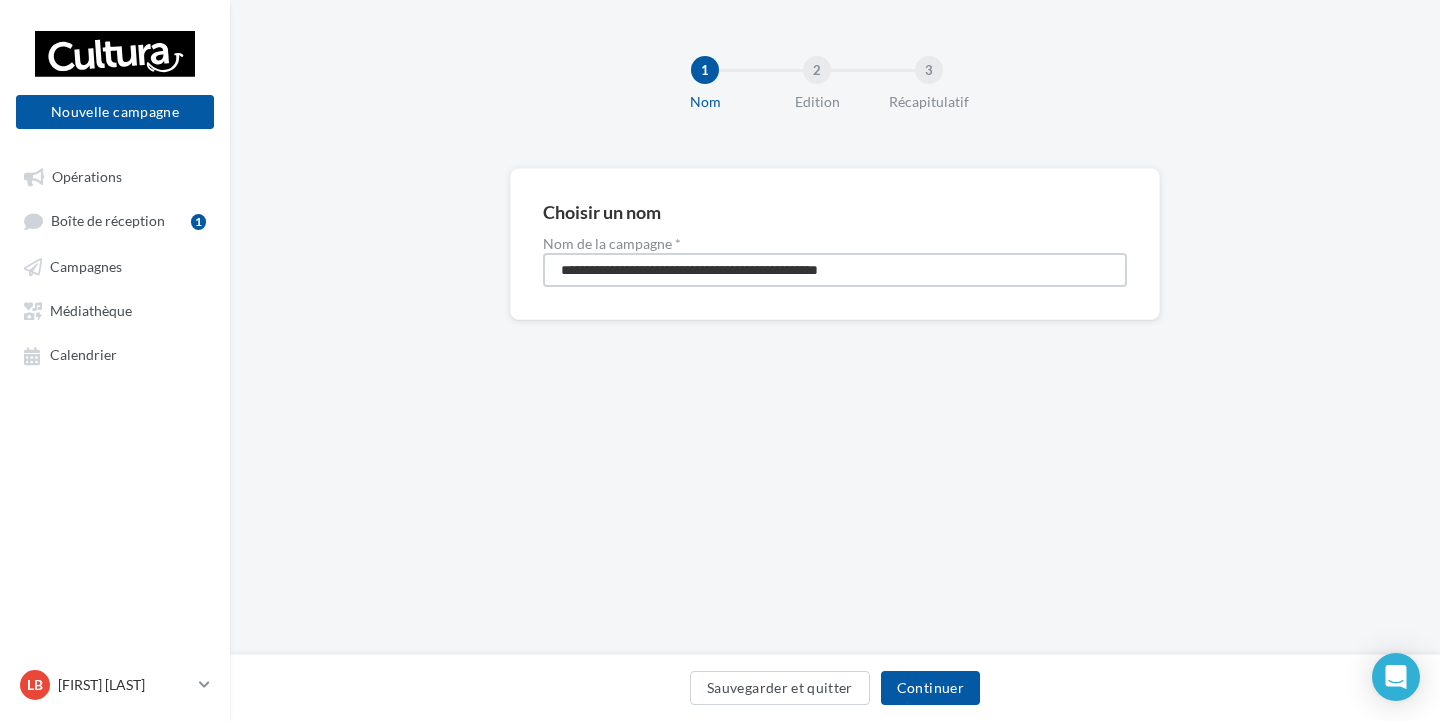 click on "**********" at bounding box center [835, 270] 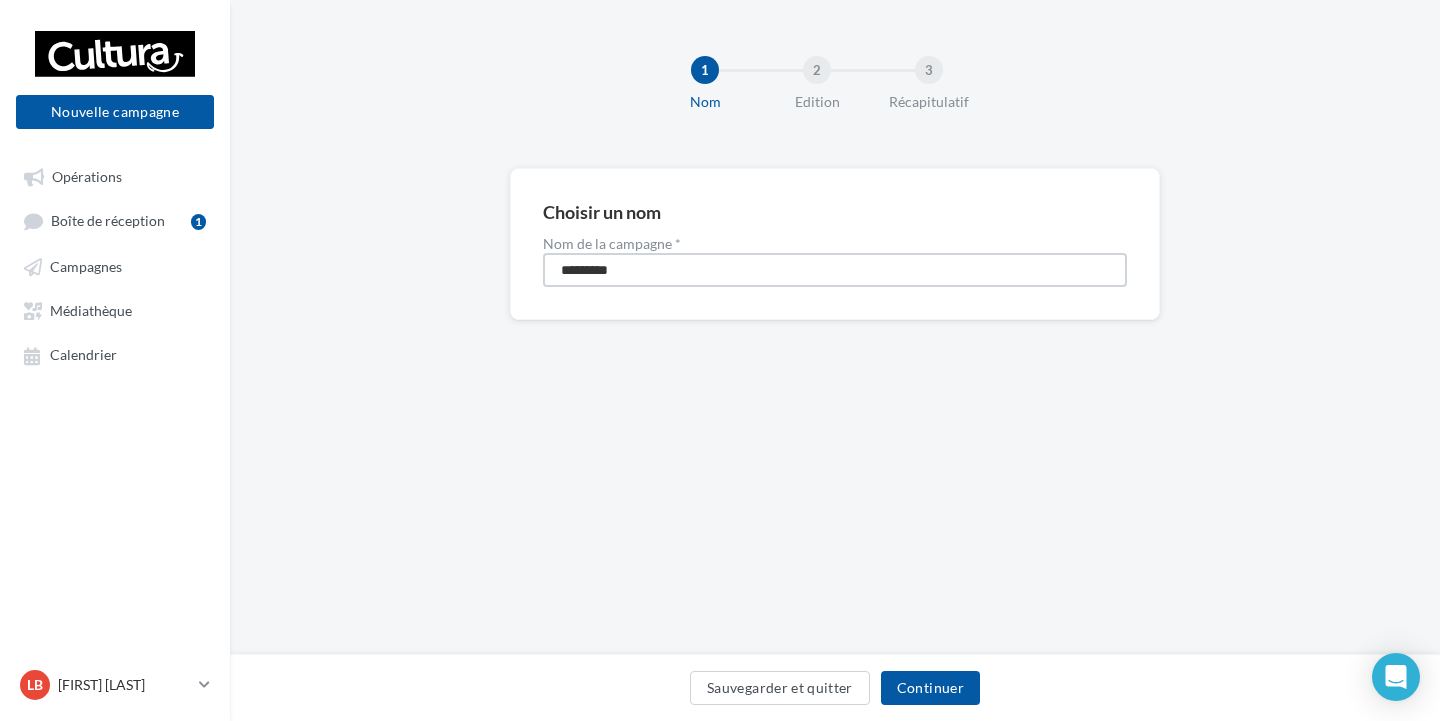 type on "*********" 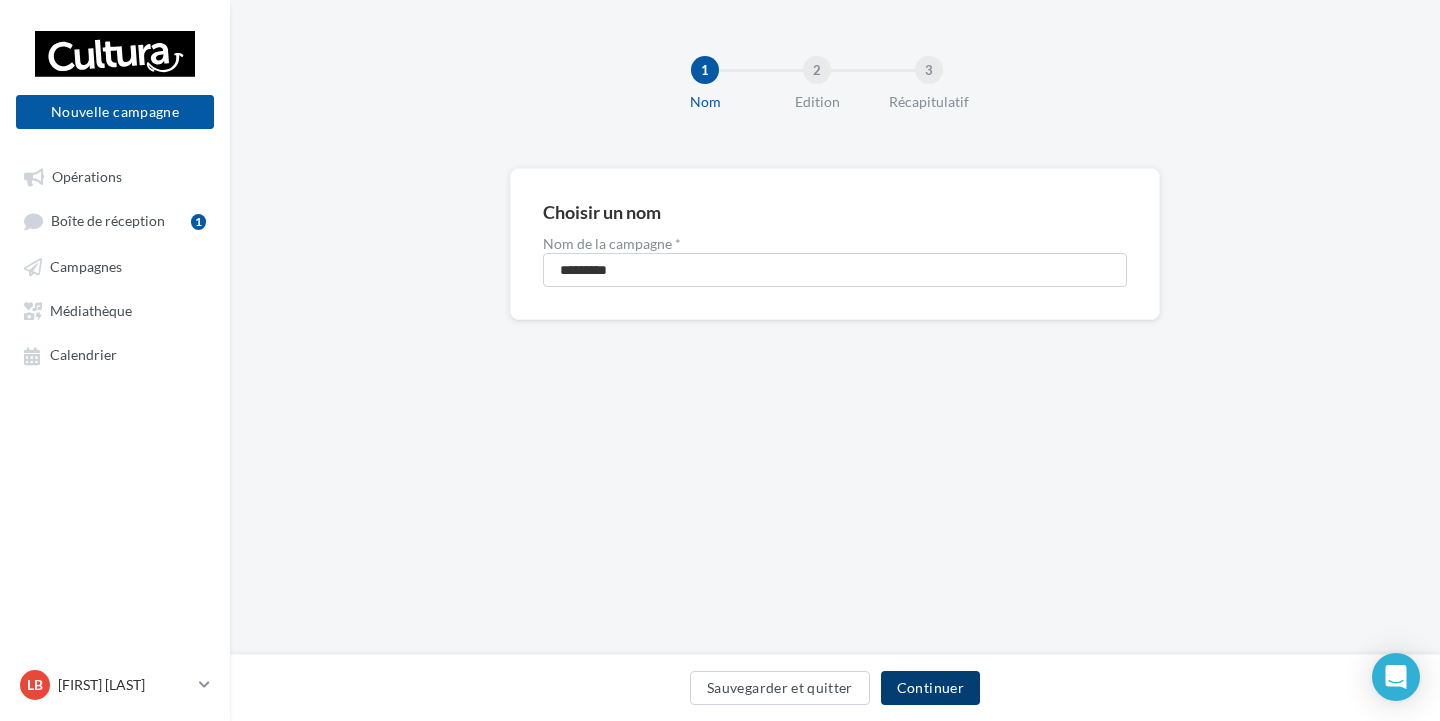 click on "Continuer" at bounding box center (930, 688) 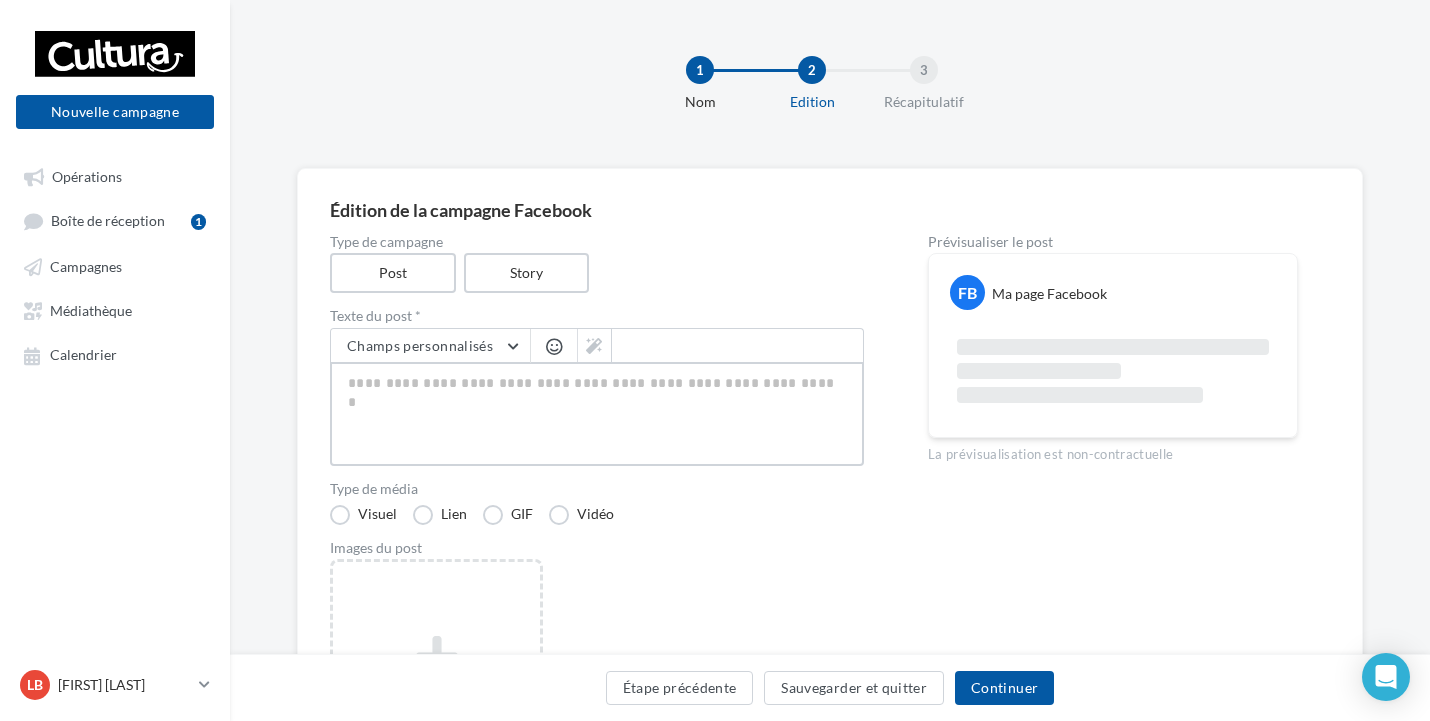 click at bounding box center [597, 414] 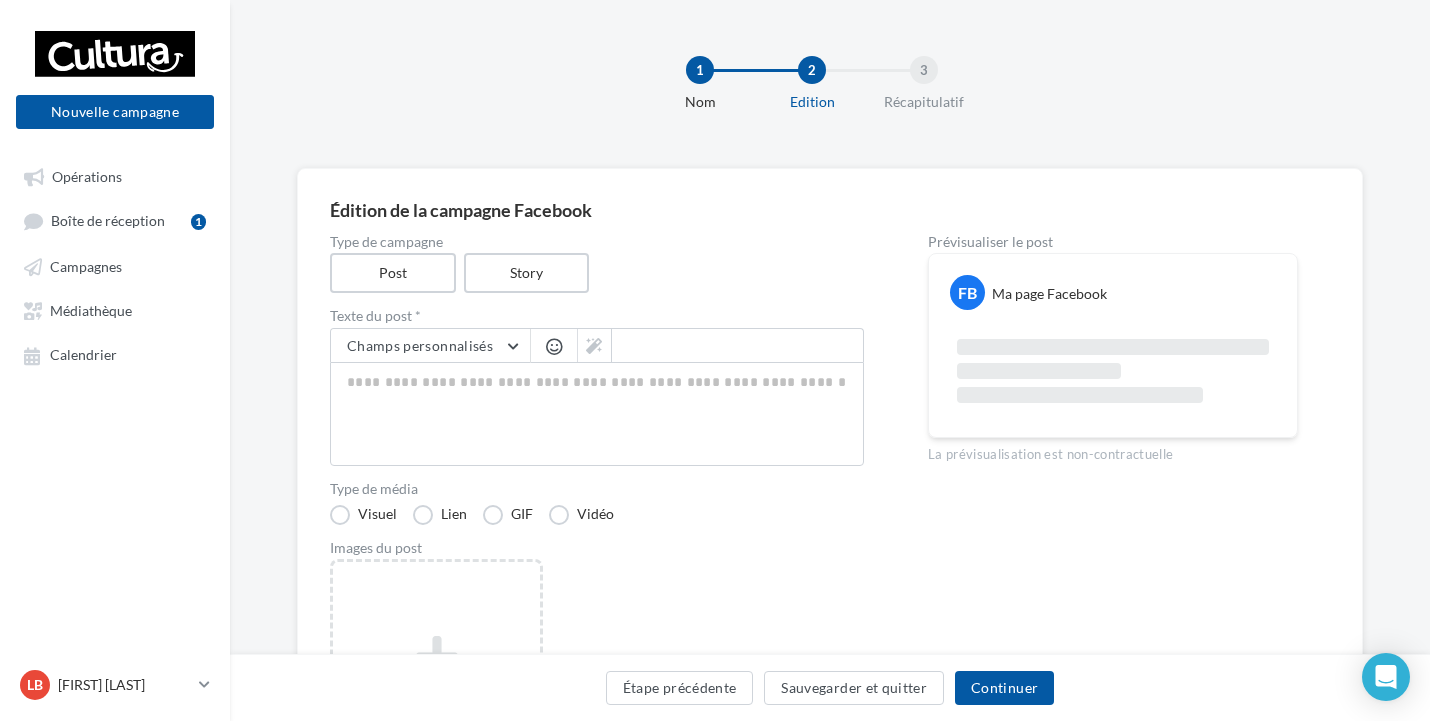 click at bounding box center [554, 348] 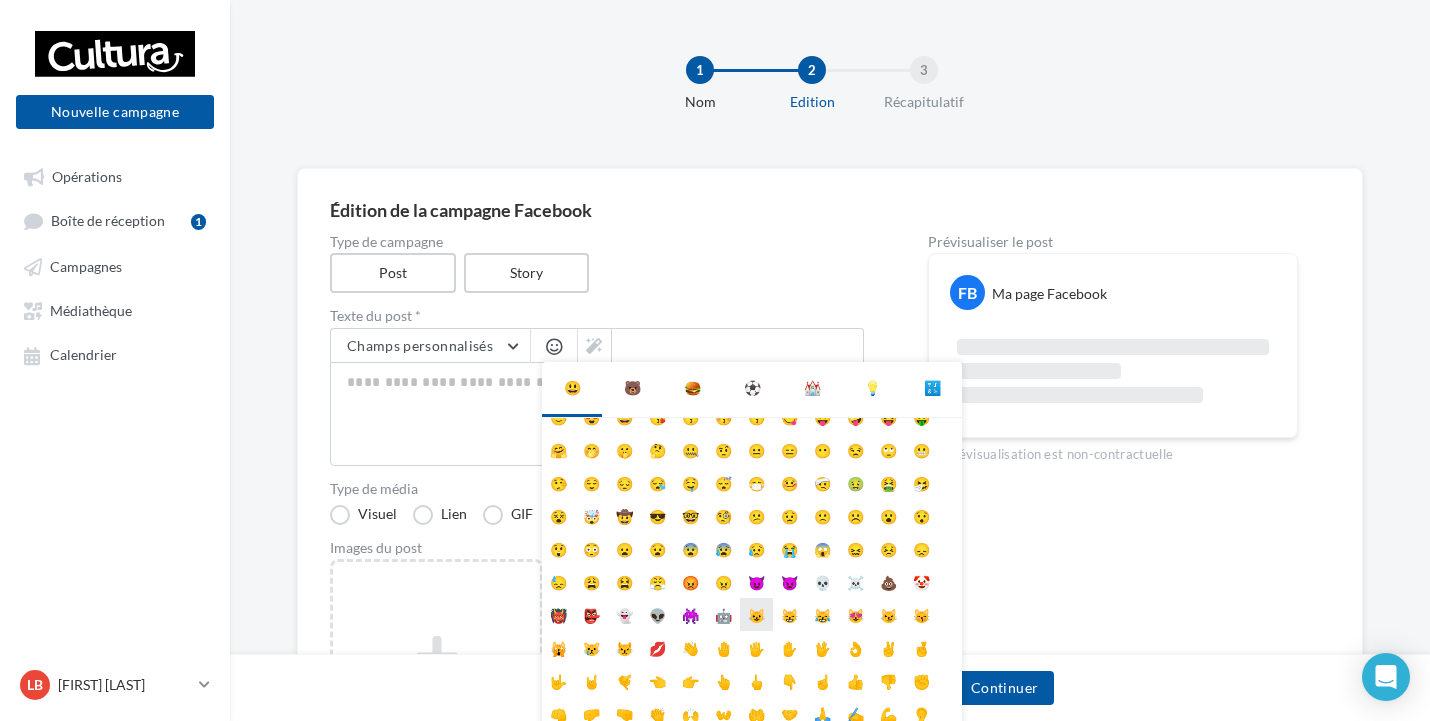 scroll, scrollTop: 79, scrollLeft: 0, axis: vertical 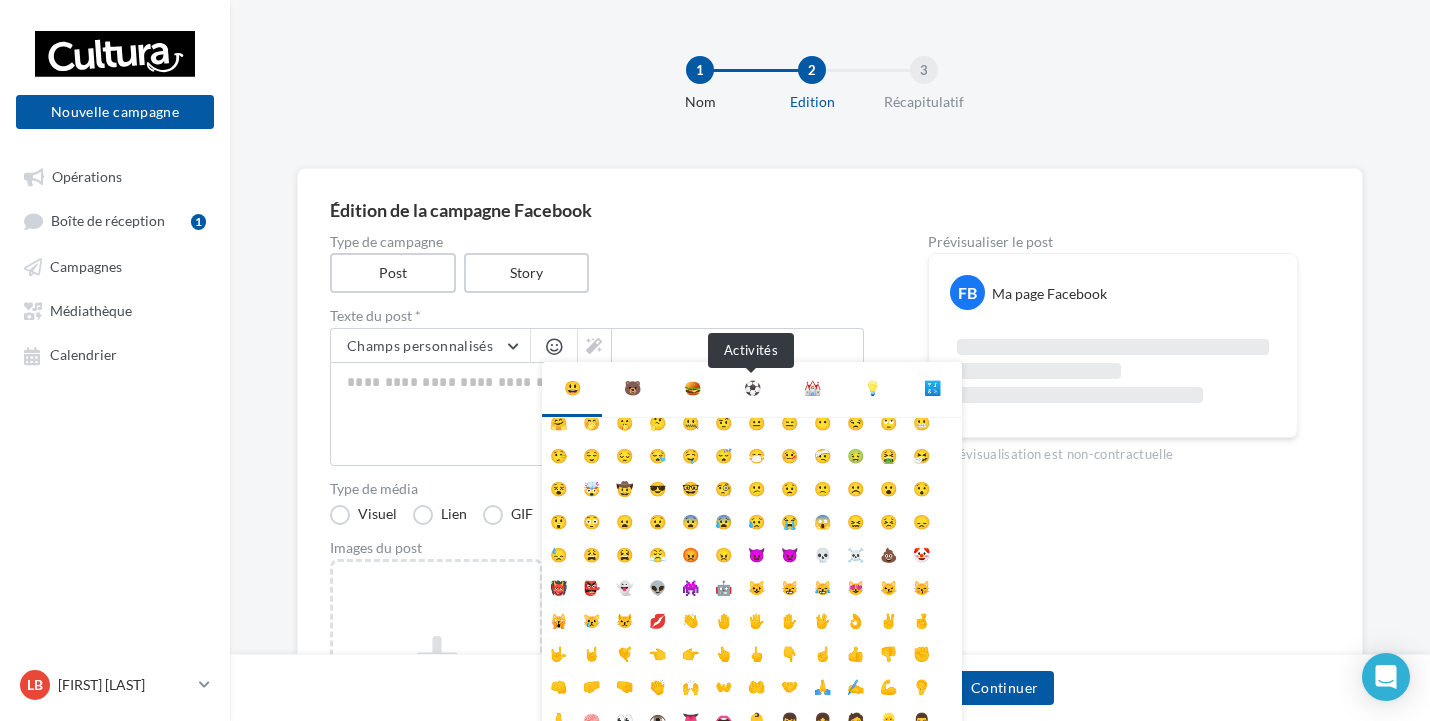 click on "⚽" at bounding box center [752, 388] 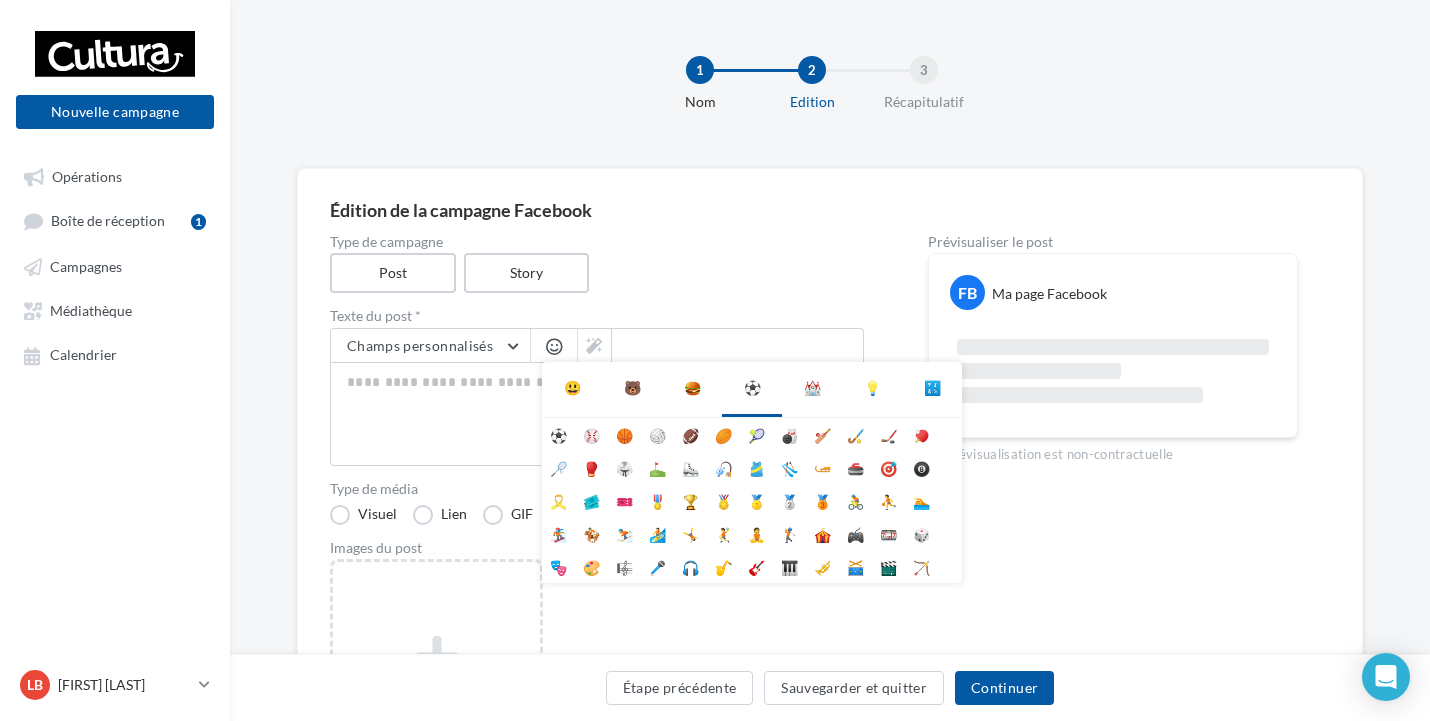 scroll, scrollTop: 0, scrollLeft: 0, axis: both 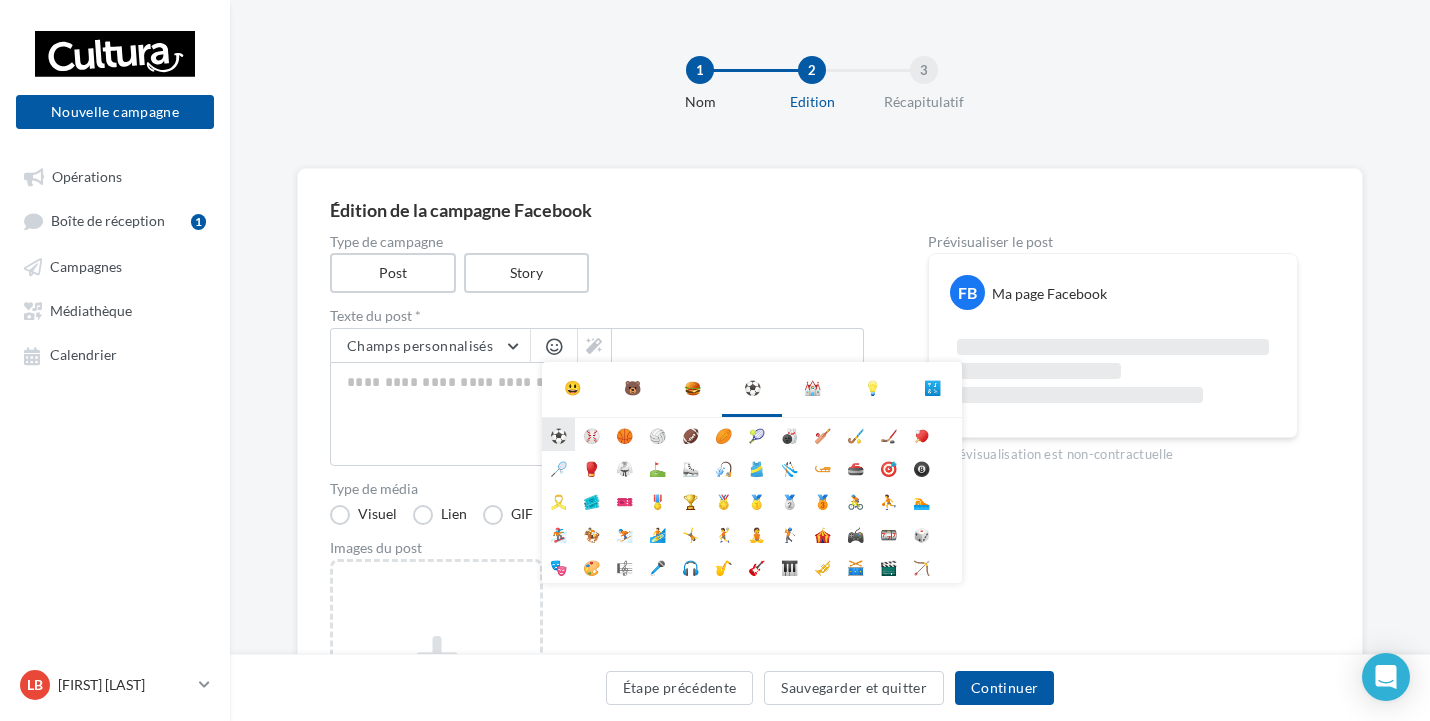 click on "⚽" at bounding box center (558, 434) 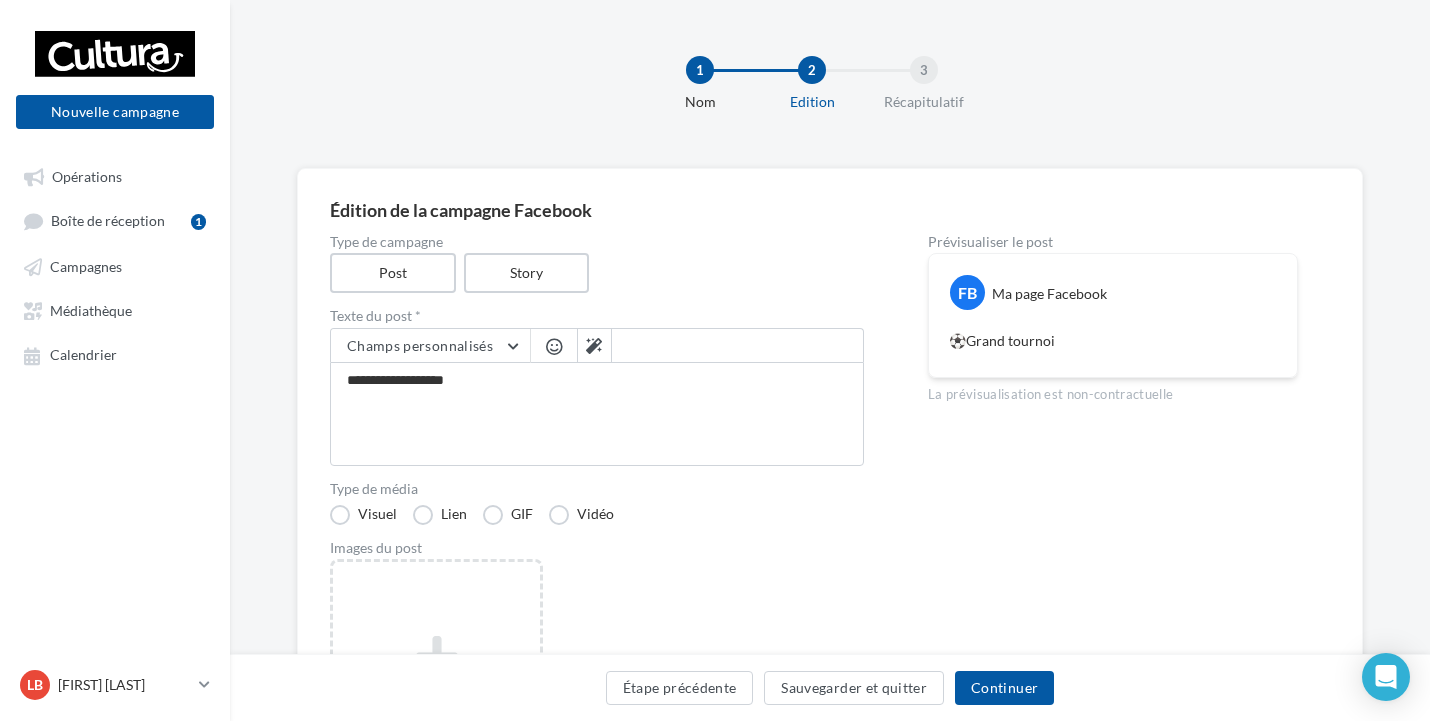 click at bounding box center (554, 348) 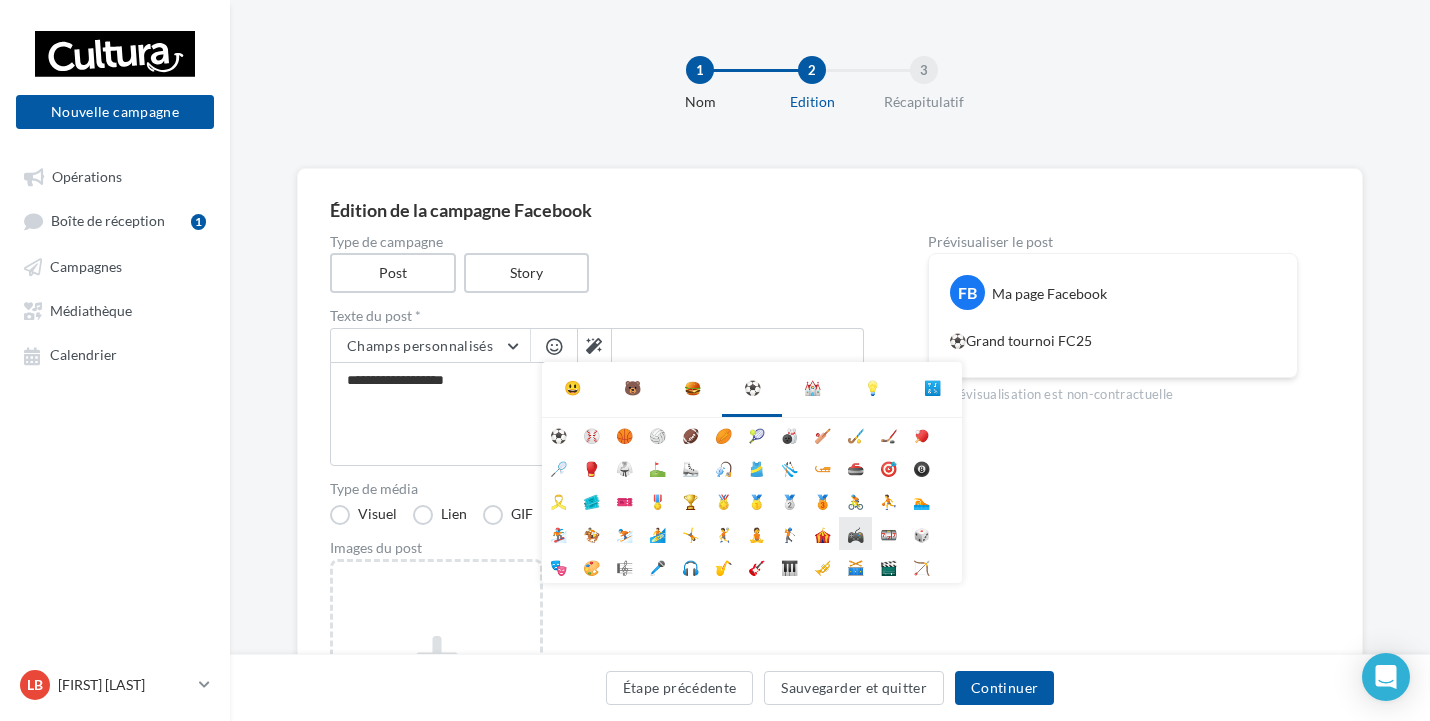 click on "🎮" at bounding box center [855, 533] 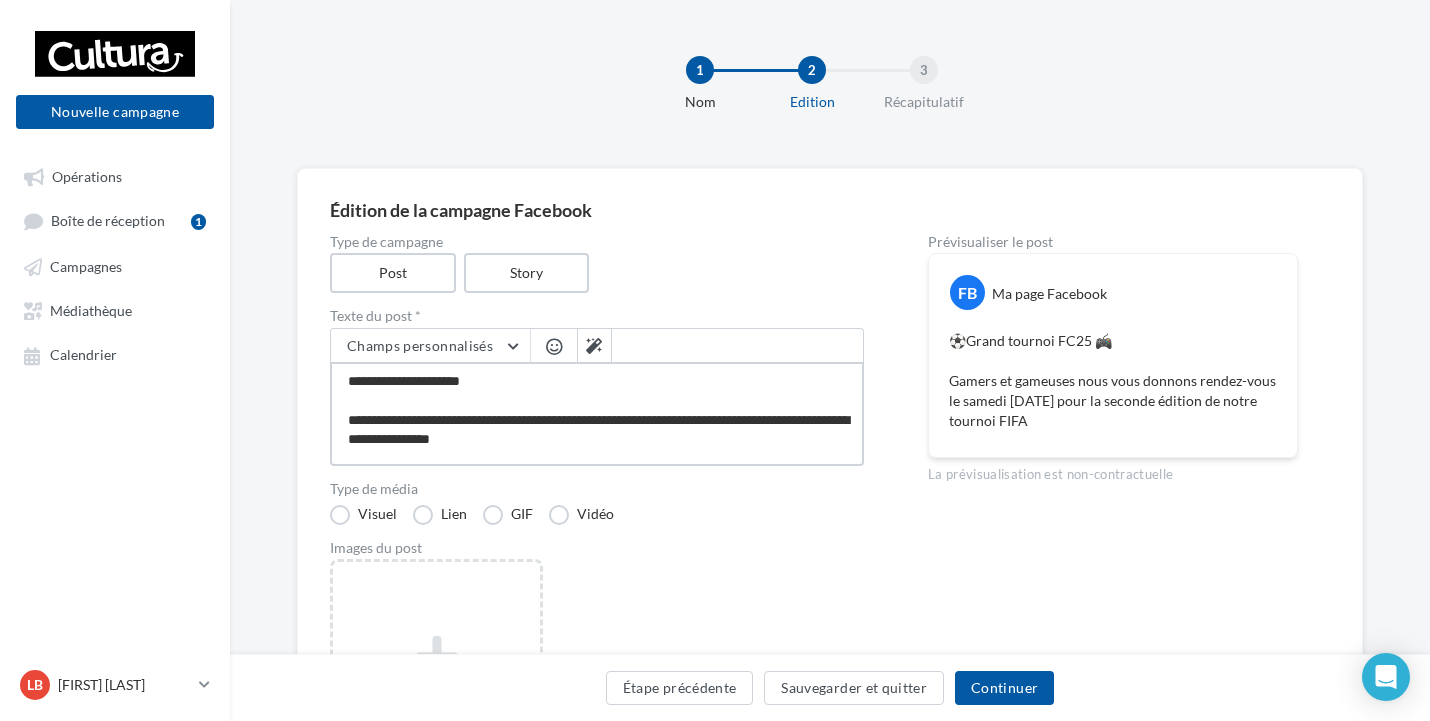 click on "**********" at bounding box center (597, 414) 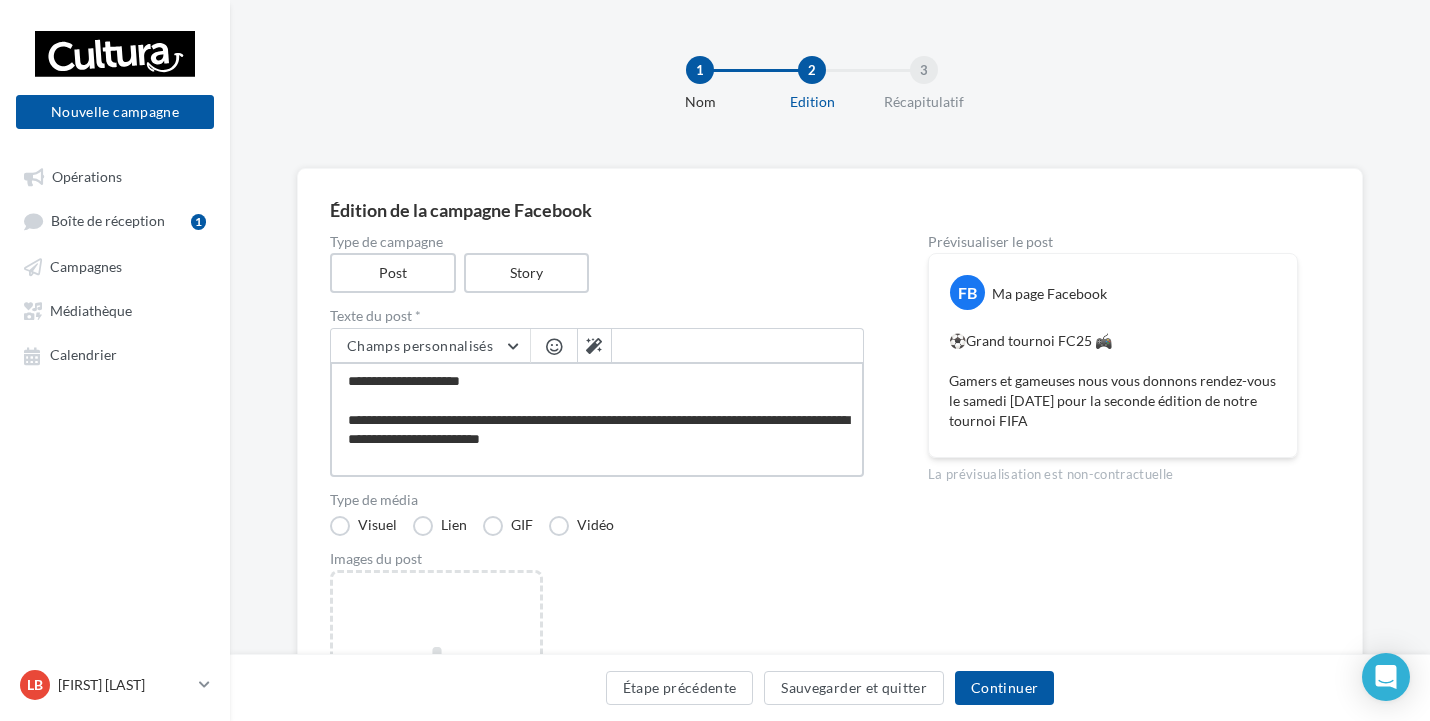scroll, scrollTop: 12, scrollLeft: 0, axis: vertical 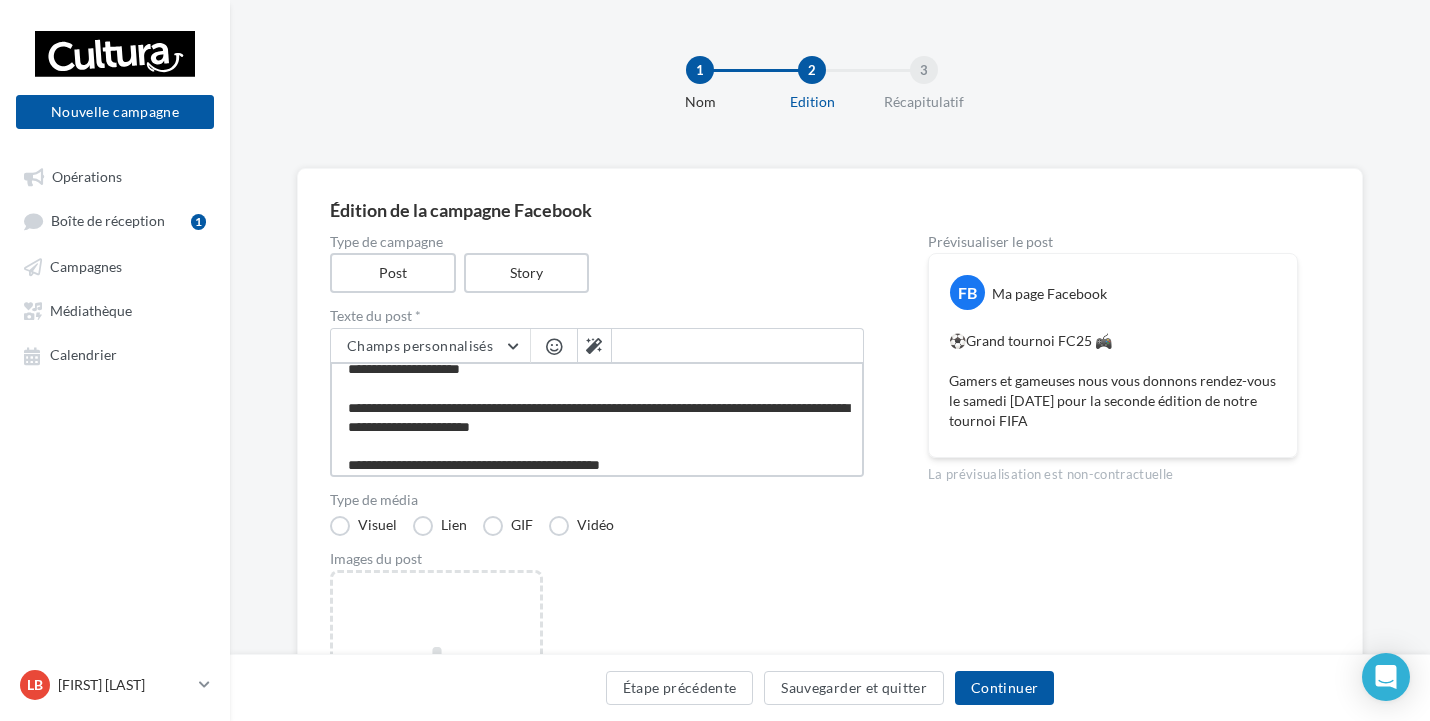 click on "**********" at bounding box center (597, 419) 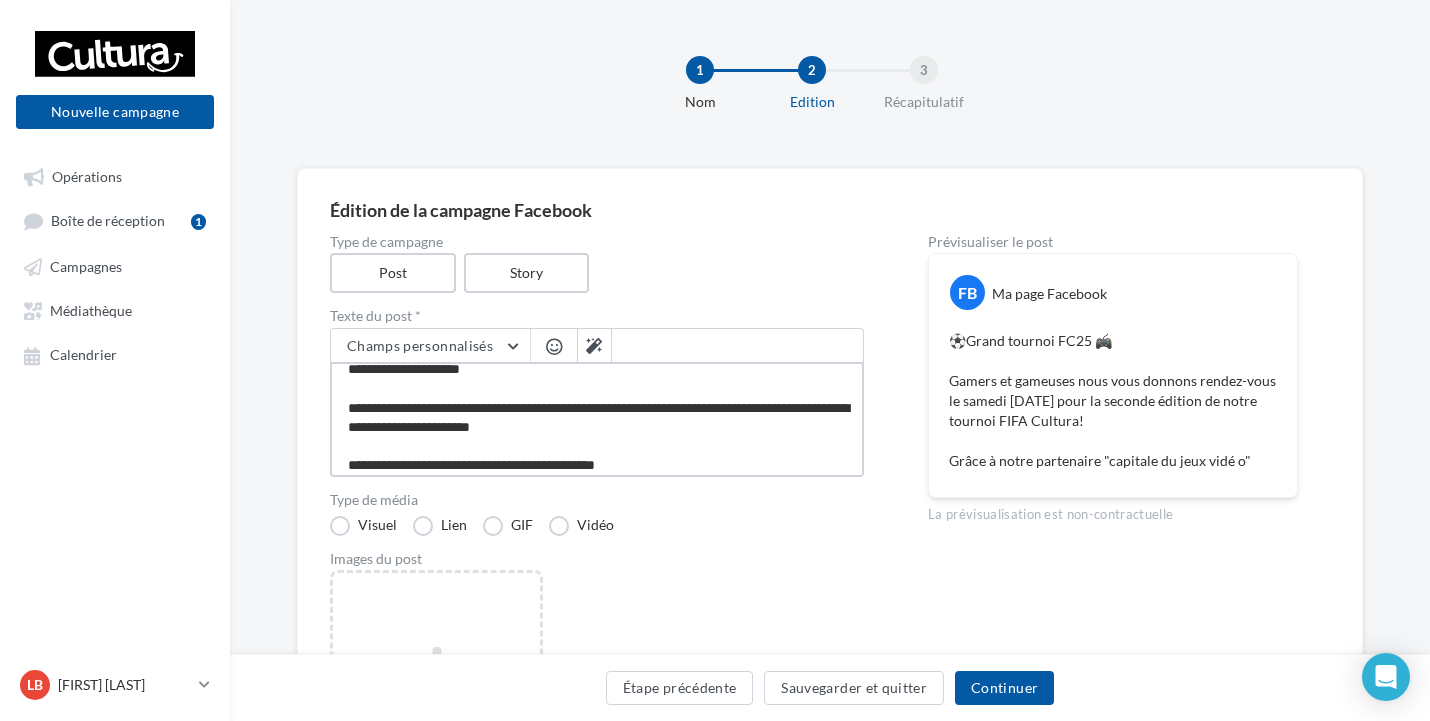 click on "**********" at bounding box center (597, 419) 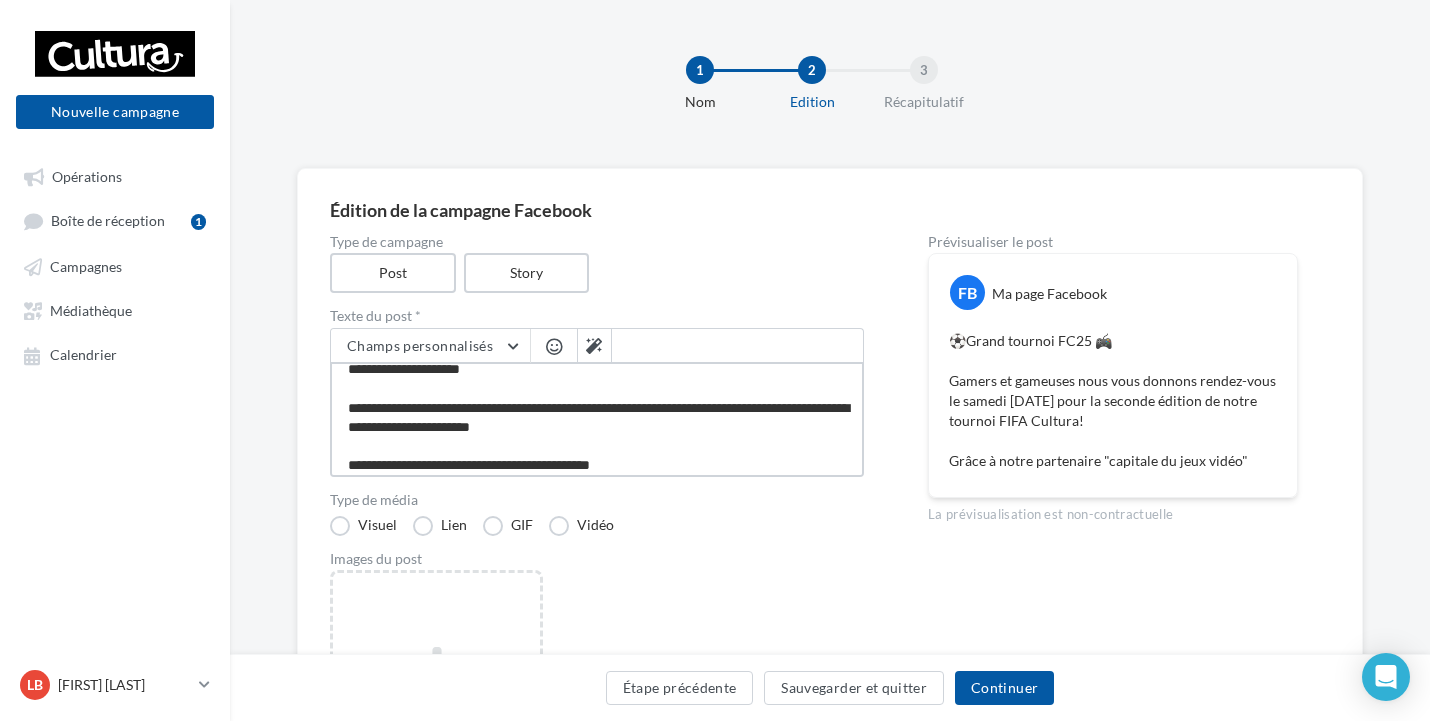 click on "**********" at bounding box center (597, 419) 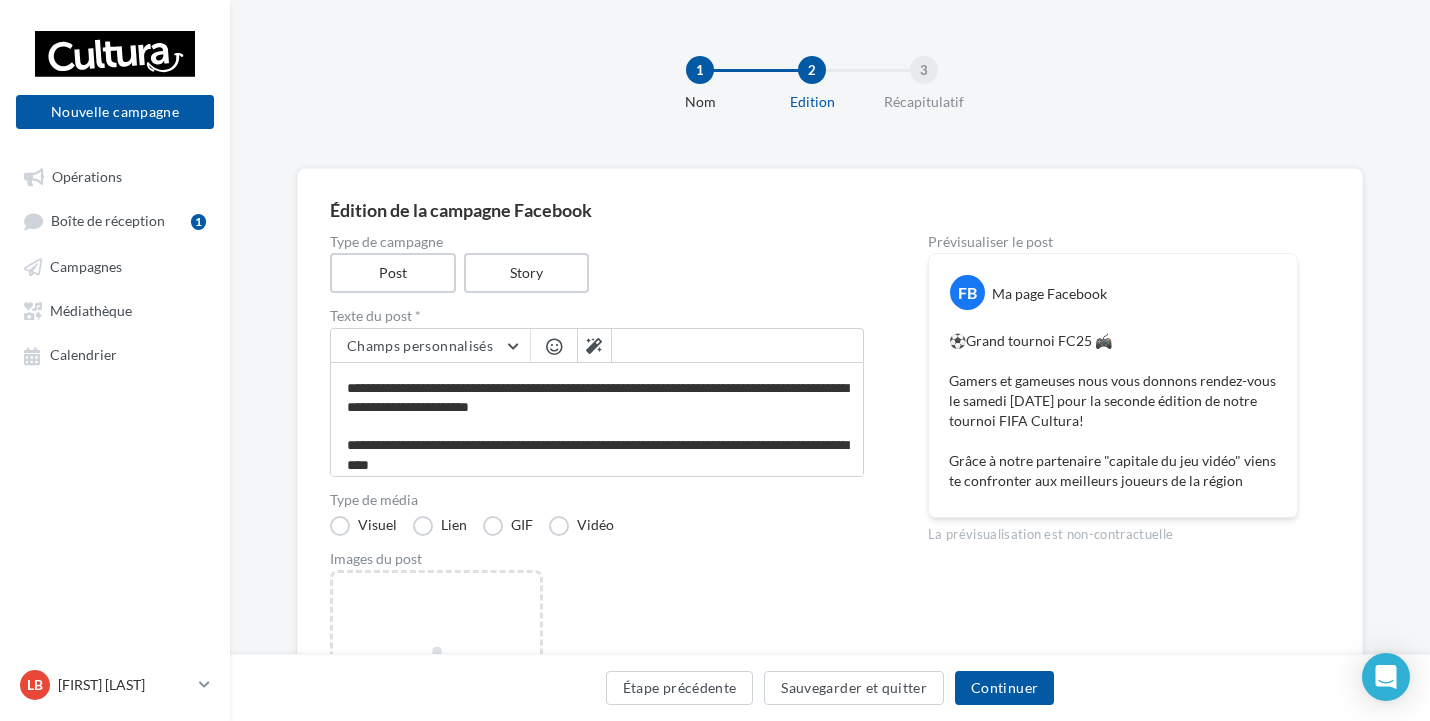 scroll, scrollTop: 30, scrollLeft: 0, axis: vertical 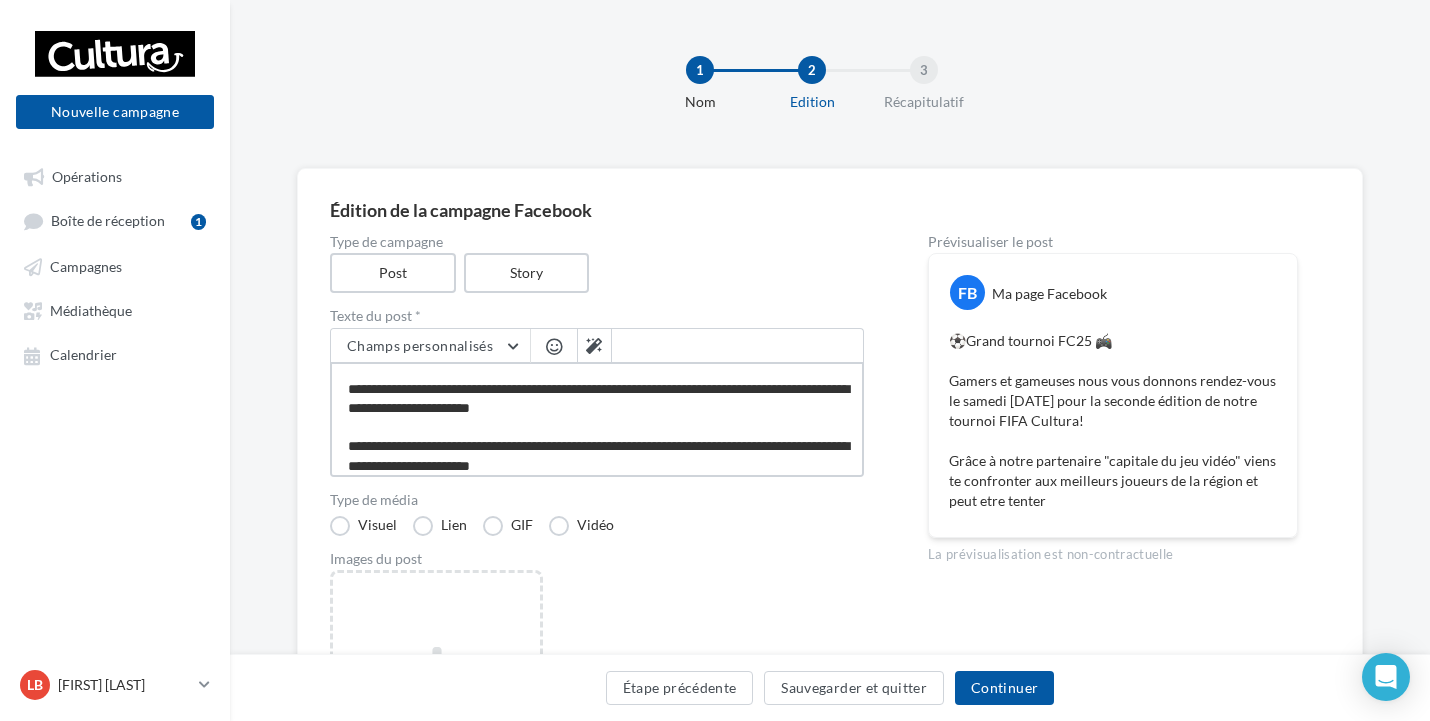 click on "**********" at bounding box center (597, 419) 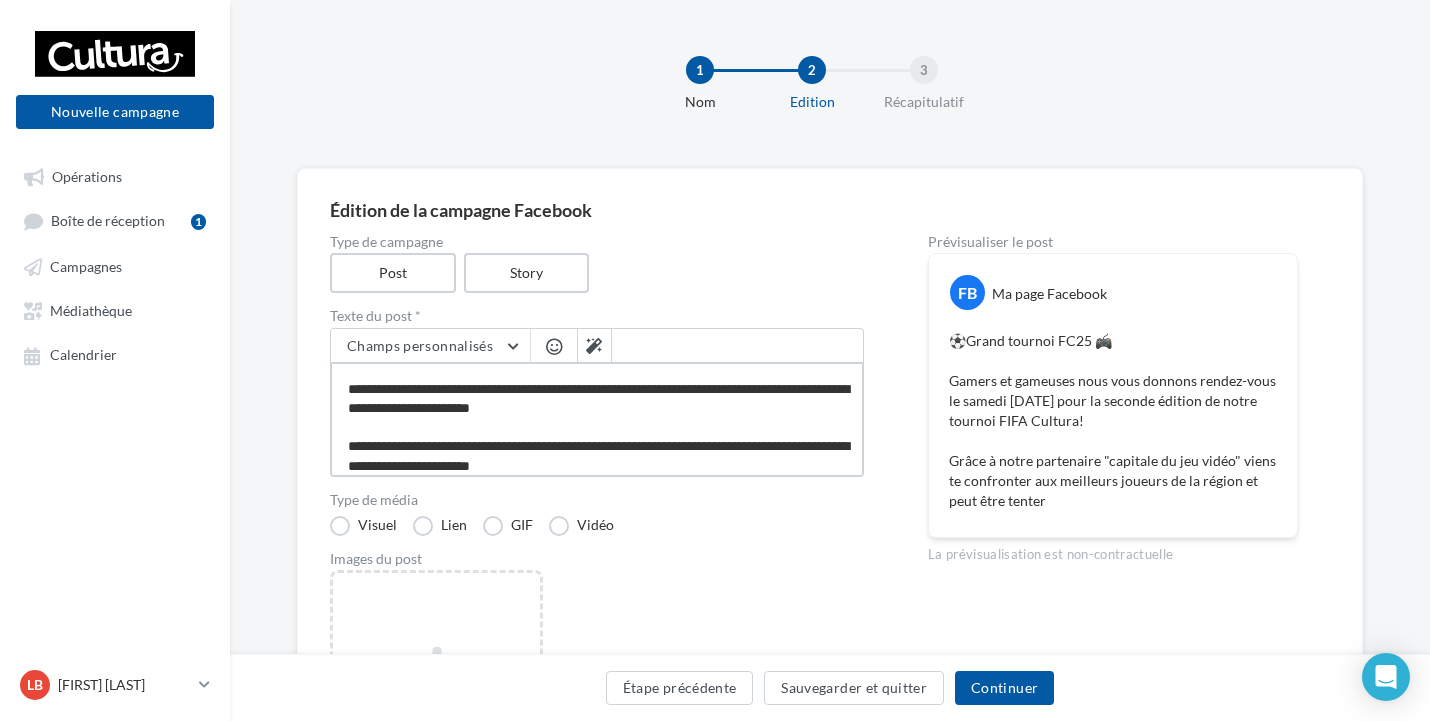 click on "**********" at bounding box center [597, 419] 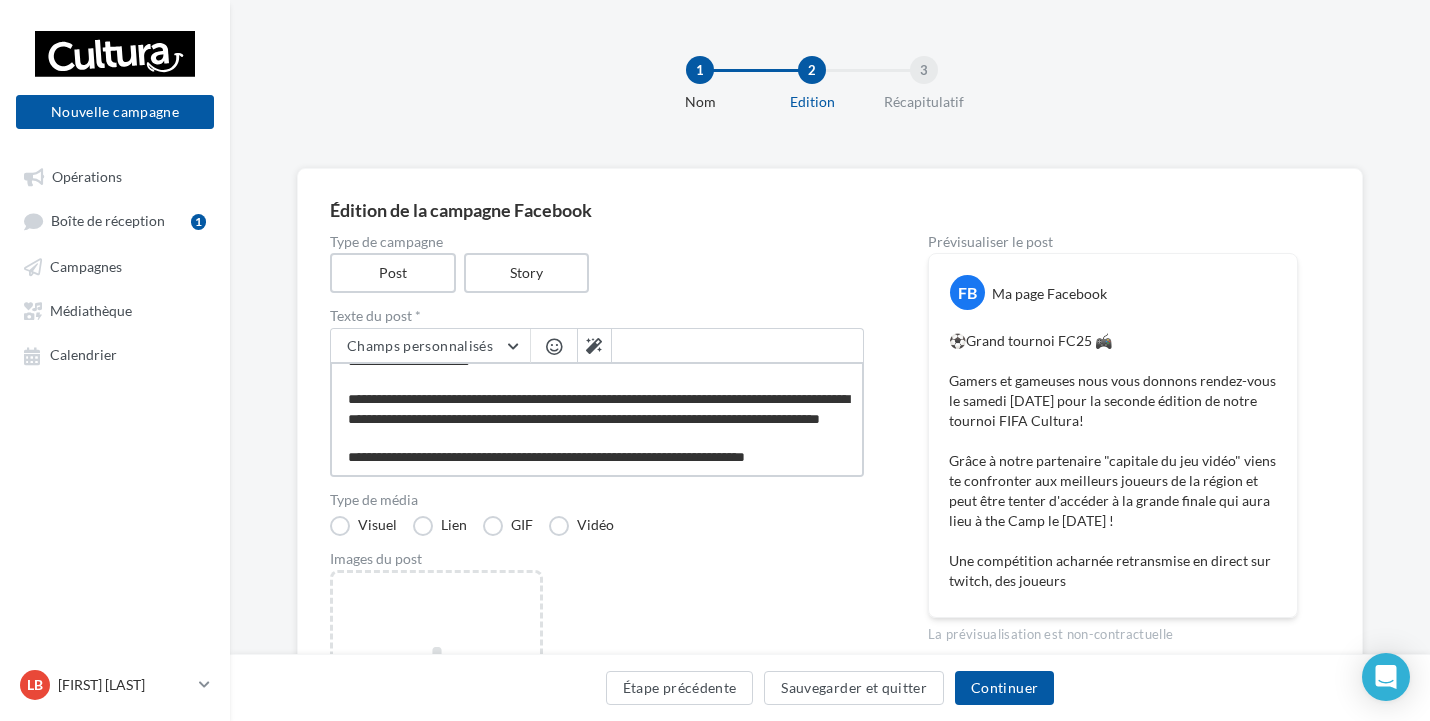 scroll, scrollTop: 108, scrollLeft: 0, axis: vertical 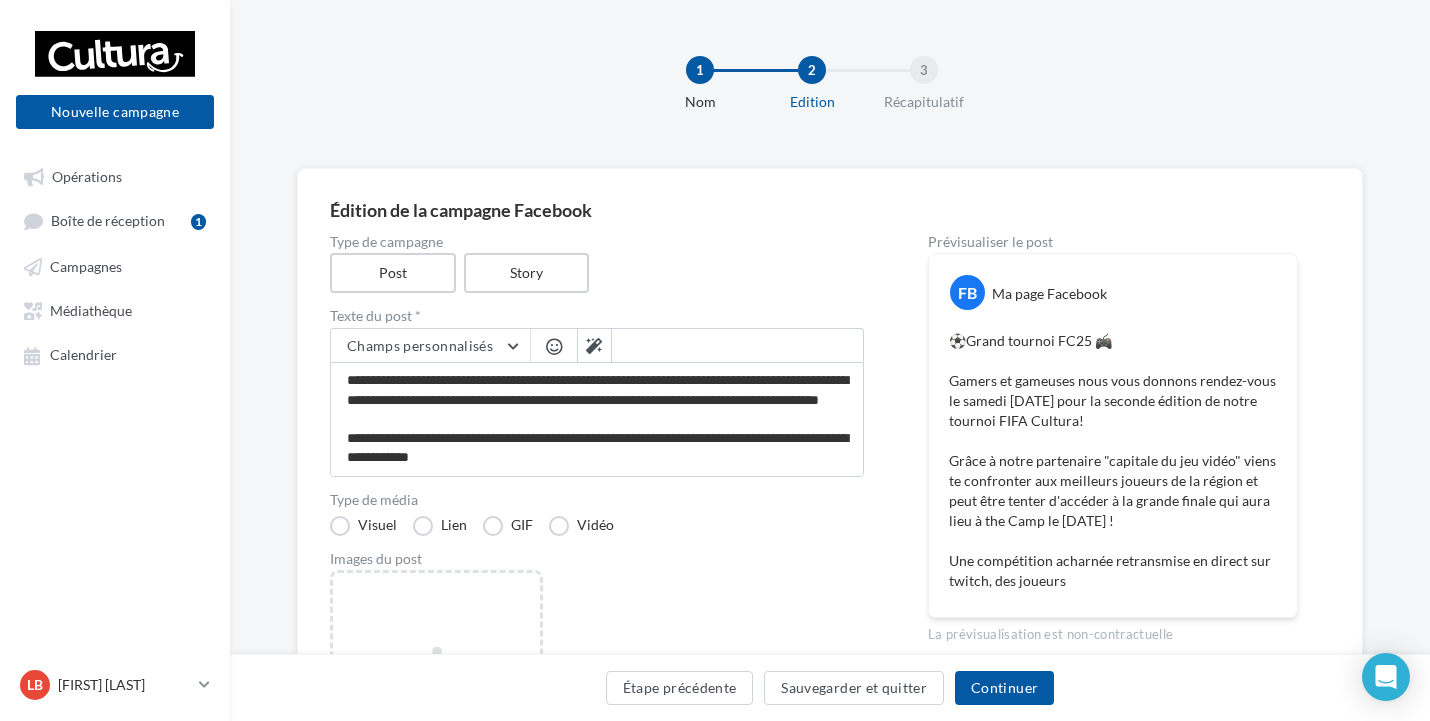 click at bounding box center [554, 346] 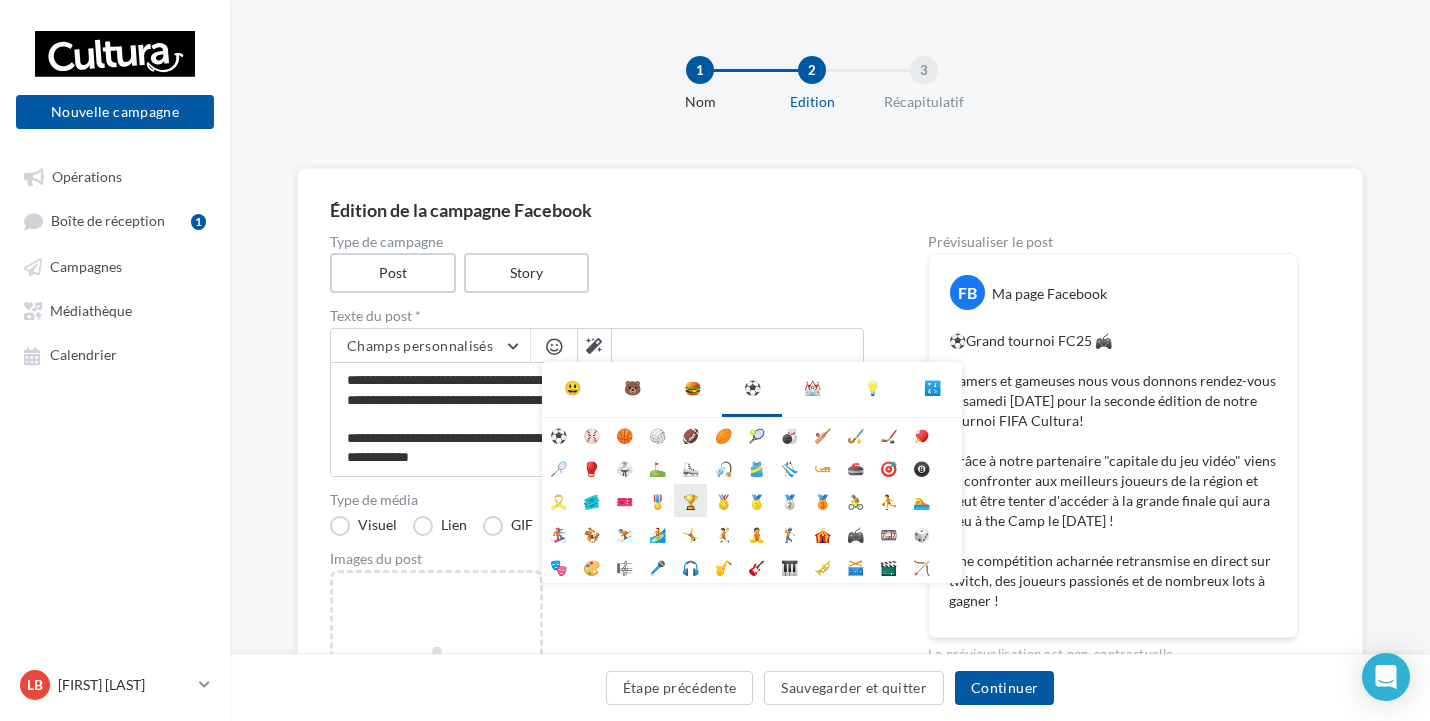 click on "🏆" at bounding box center (690, 500) 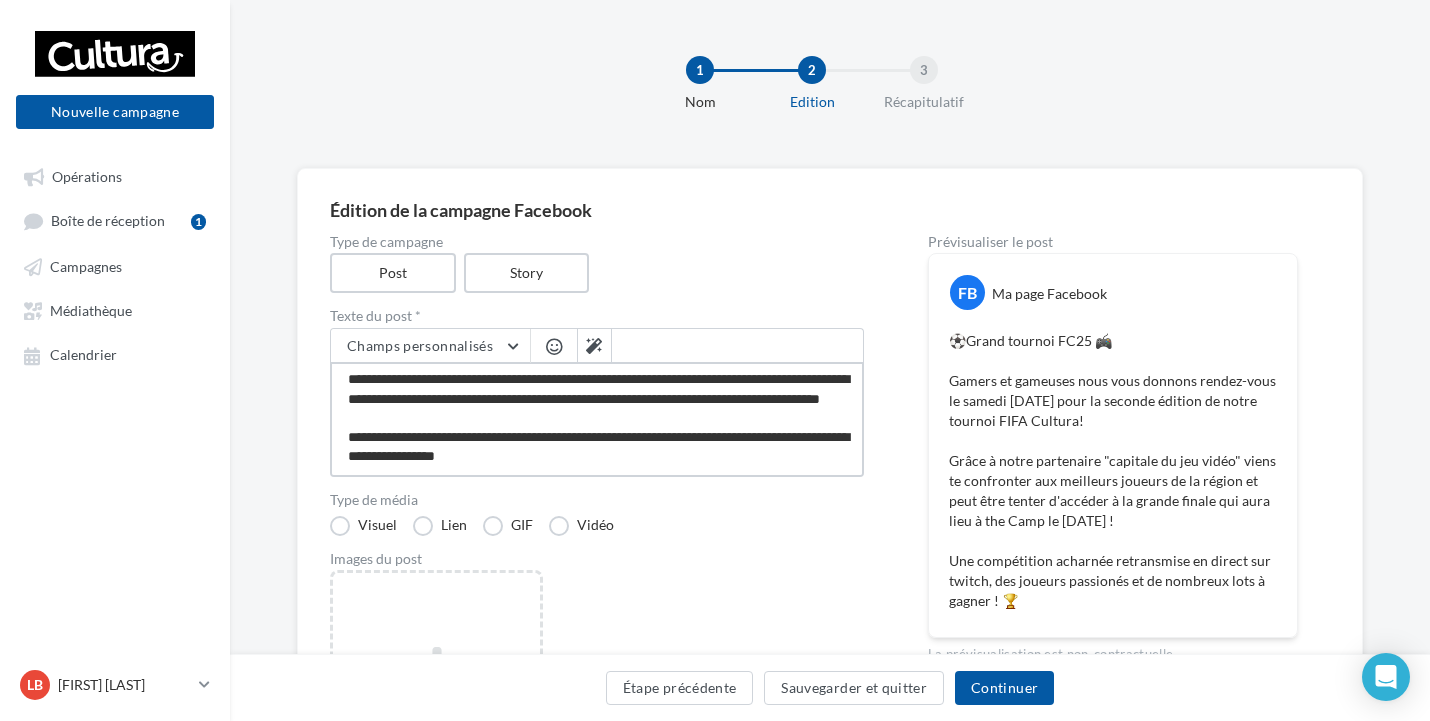 scroll, scrollTop: 146, scrollLeft: 0, axis: vertical 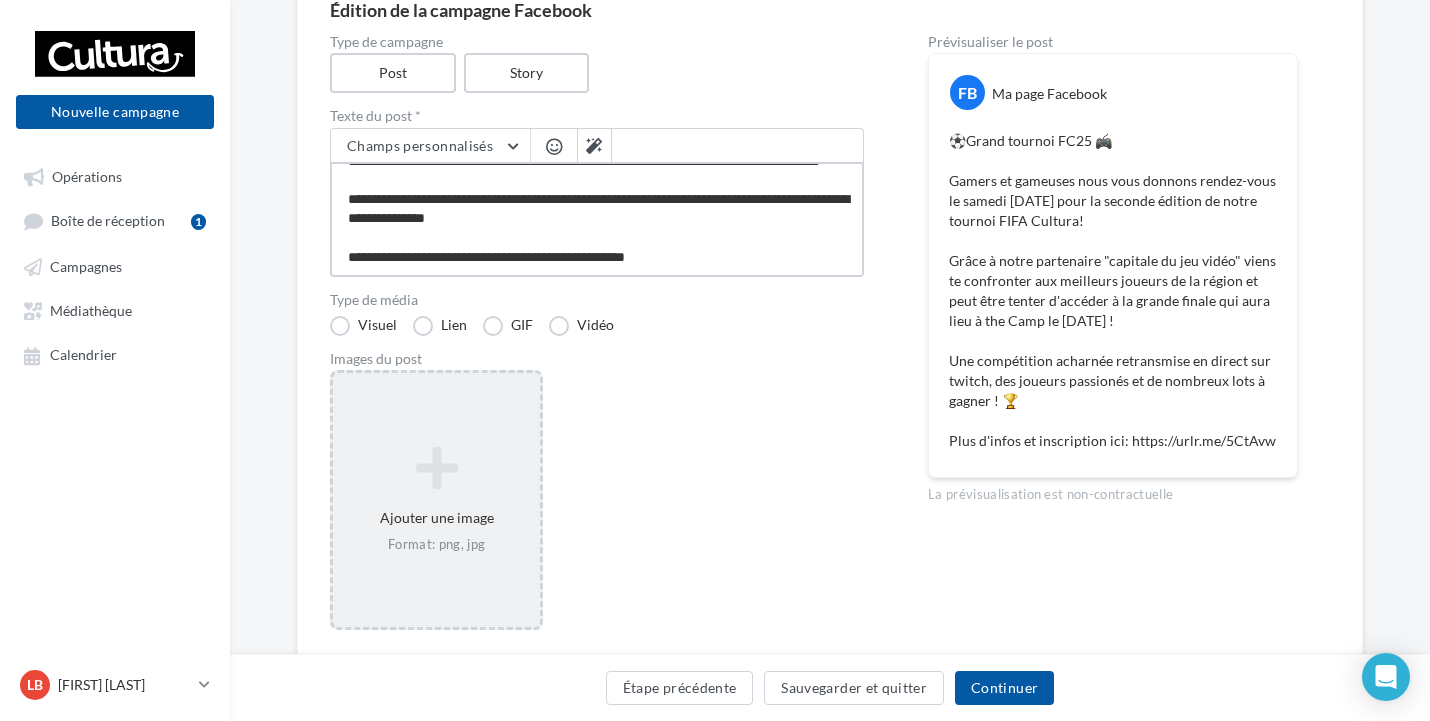 type on "**********" 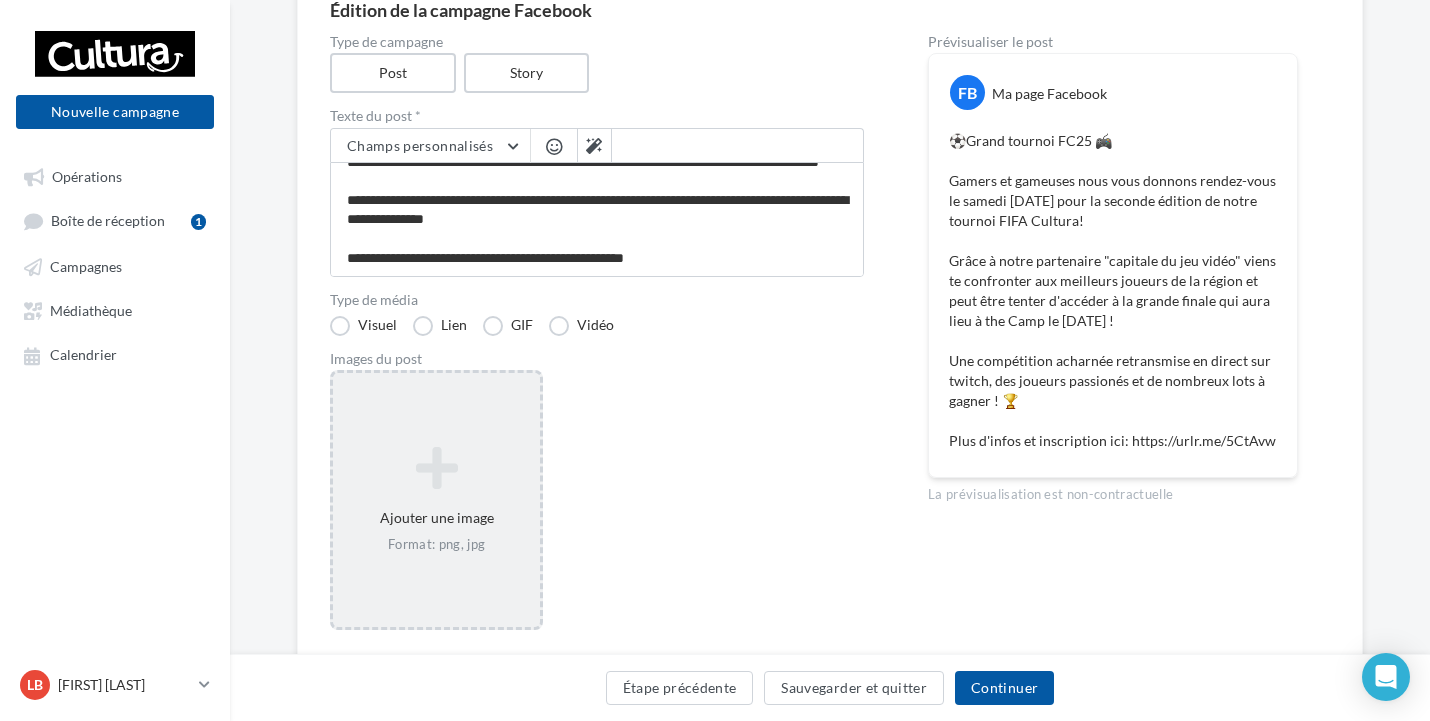 scroll, scrollTop: 145, scrollLeft: 0, axis: vertical 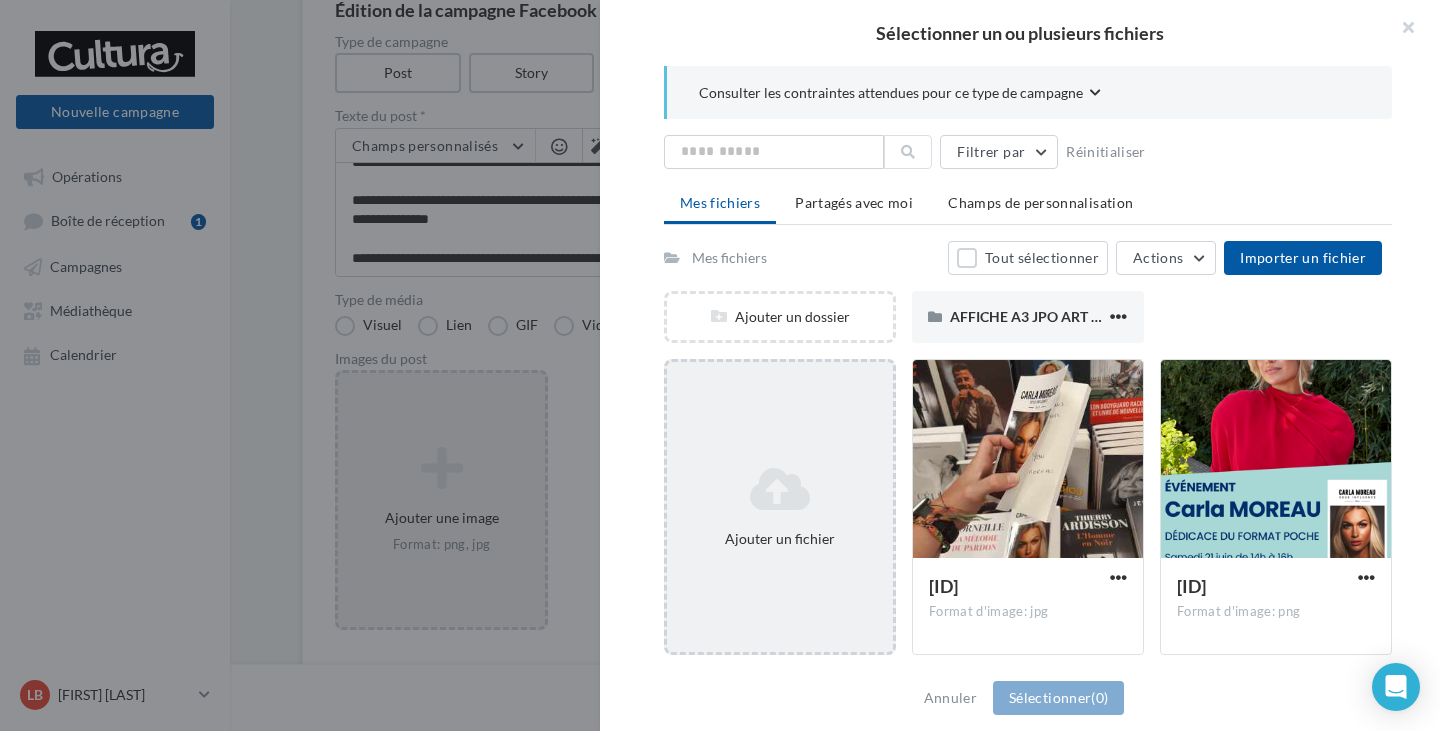 click on "Ajouter un fichier" at bounding box center [780, 317] 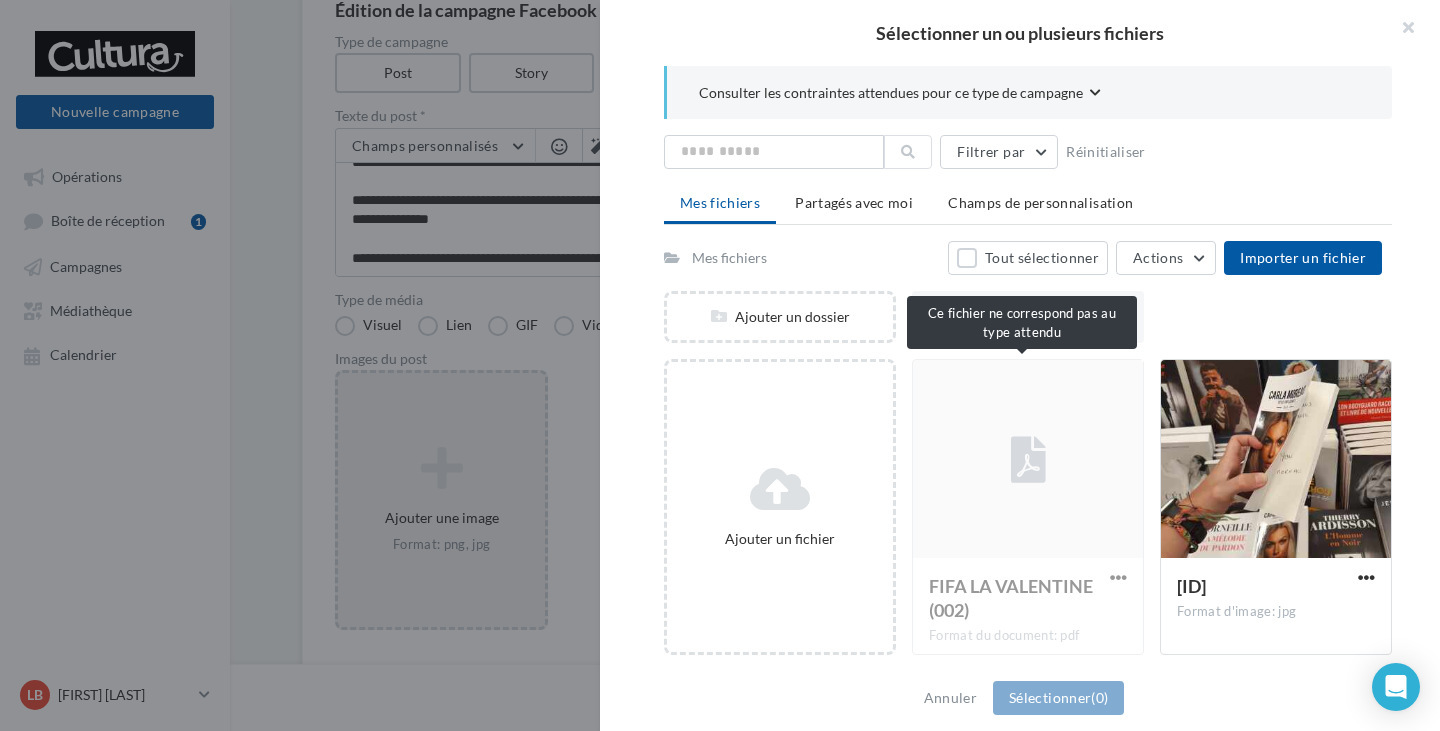 click on "FIFA LA VALENTINE (002)  Format du document: pdf" at bounding box center [1028, 507] 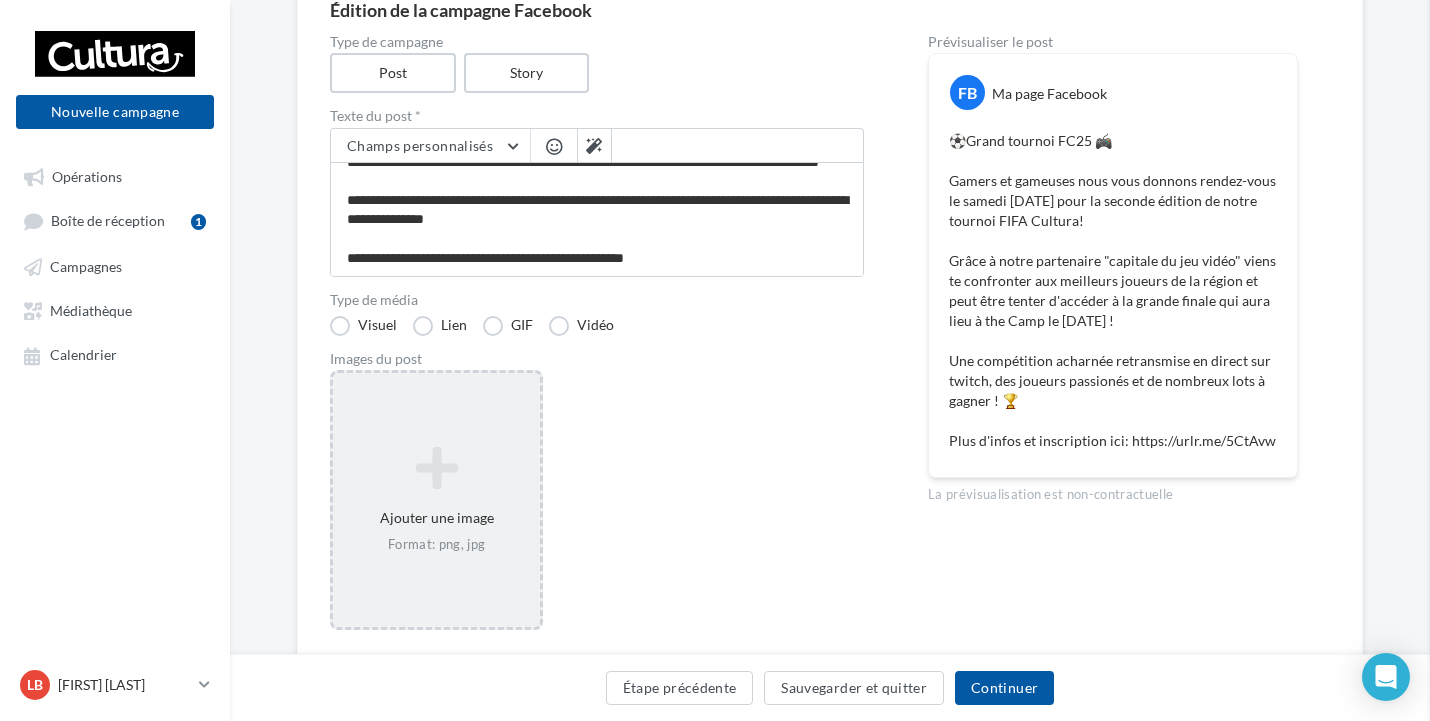 click at bounding box center (2145, 360) 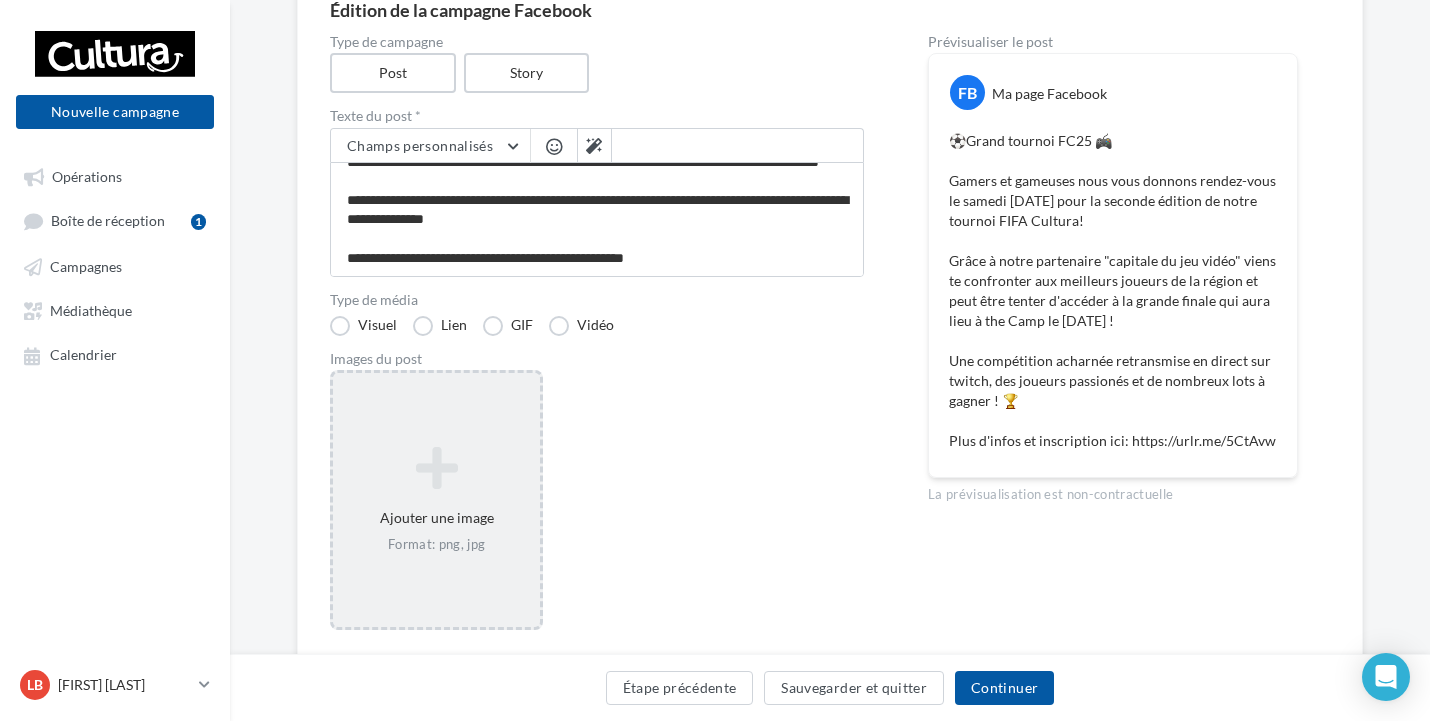 click at bounding box center (436, 468) 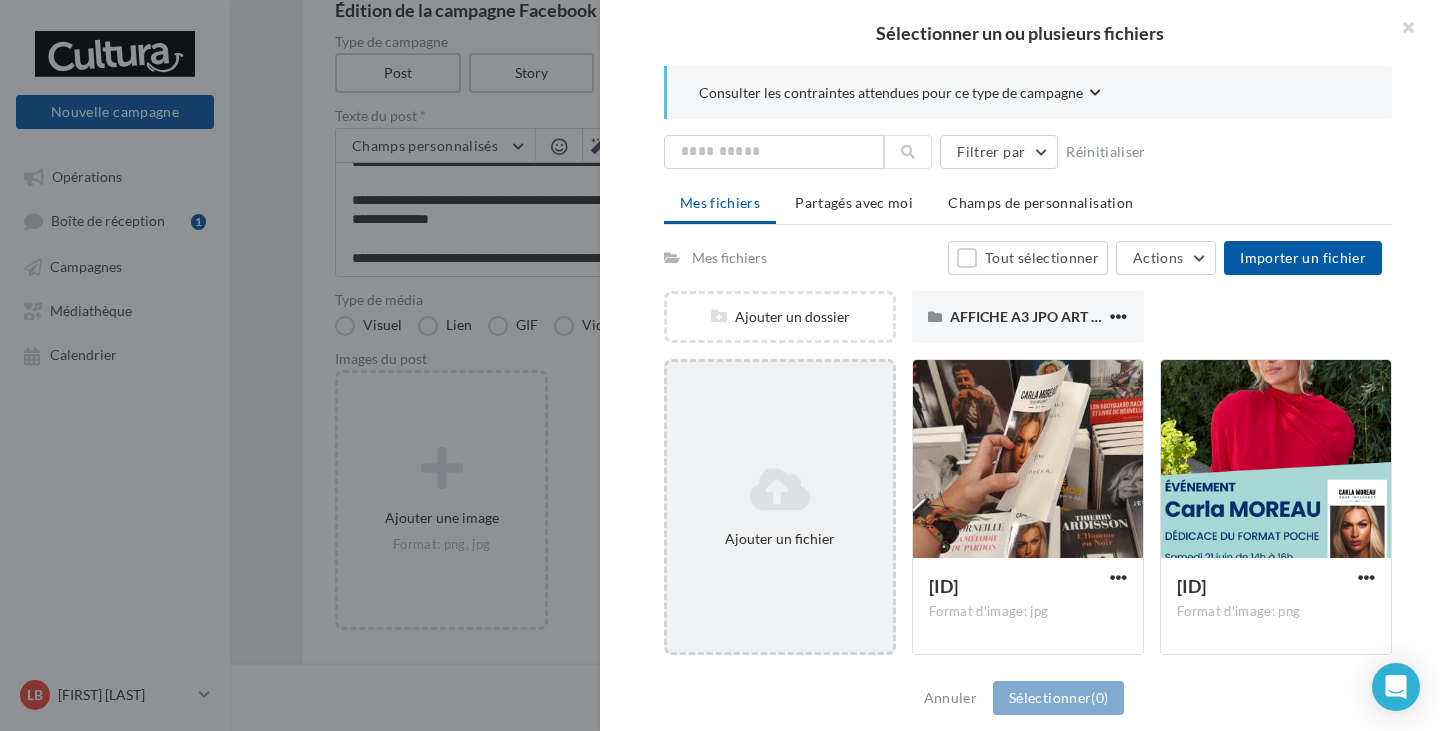click on "Ajouter un fichier" at bounding box center (780, 317) 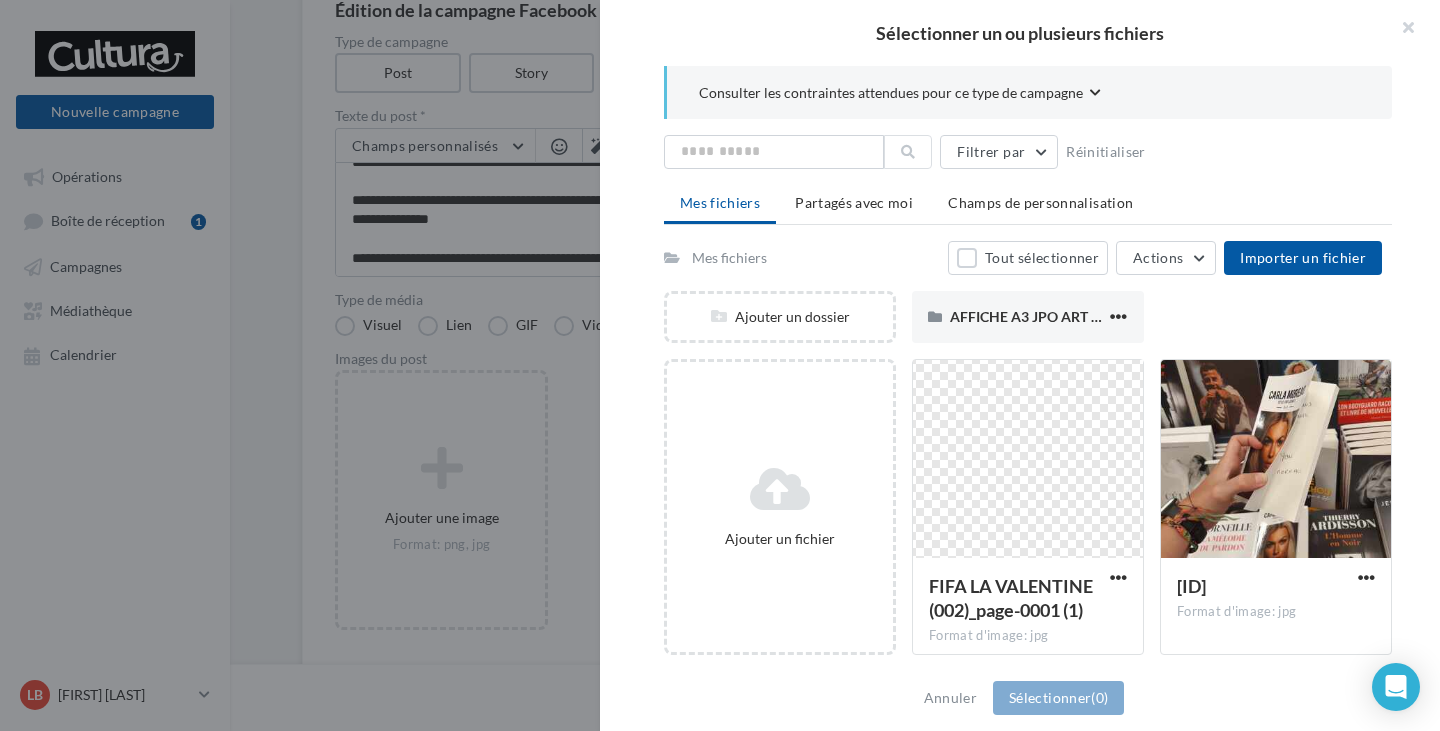 click at bounding box center (1028, 460) 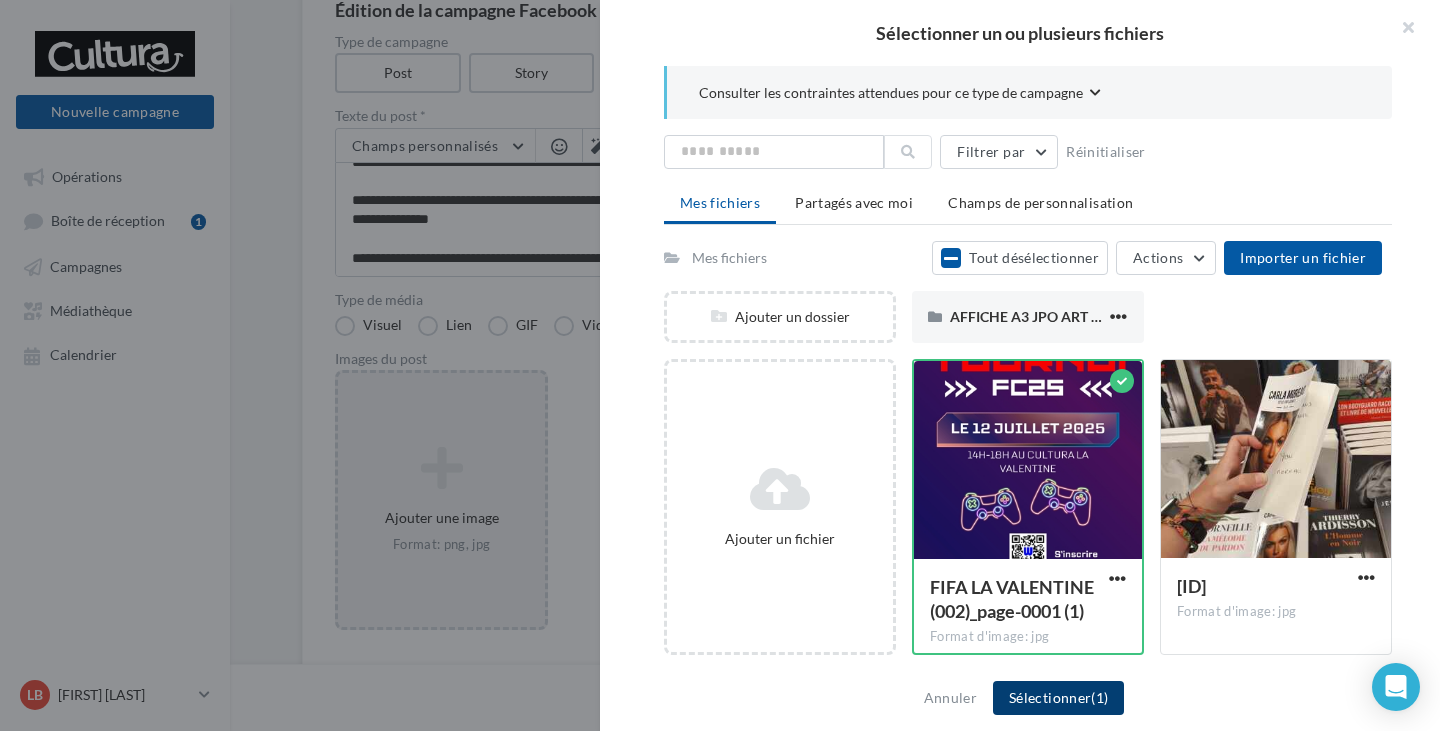click on "Sélectionner   (1)" at bounding box center [1058, 698] 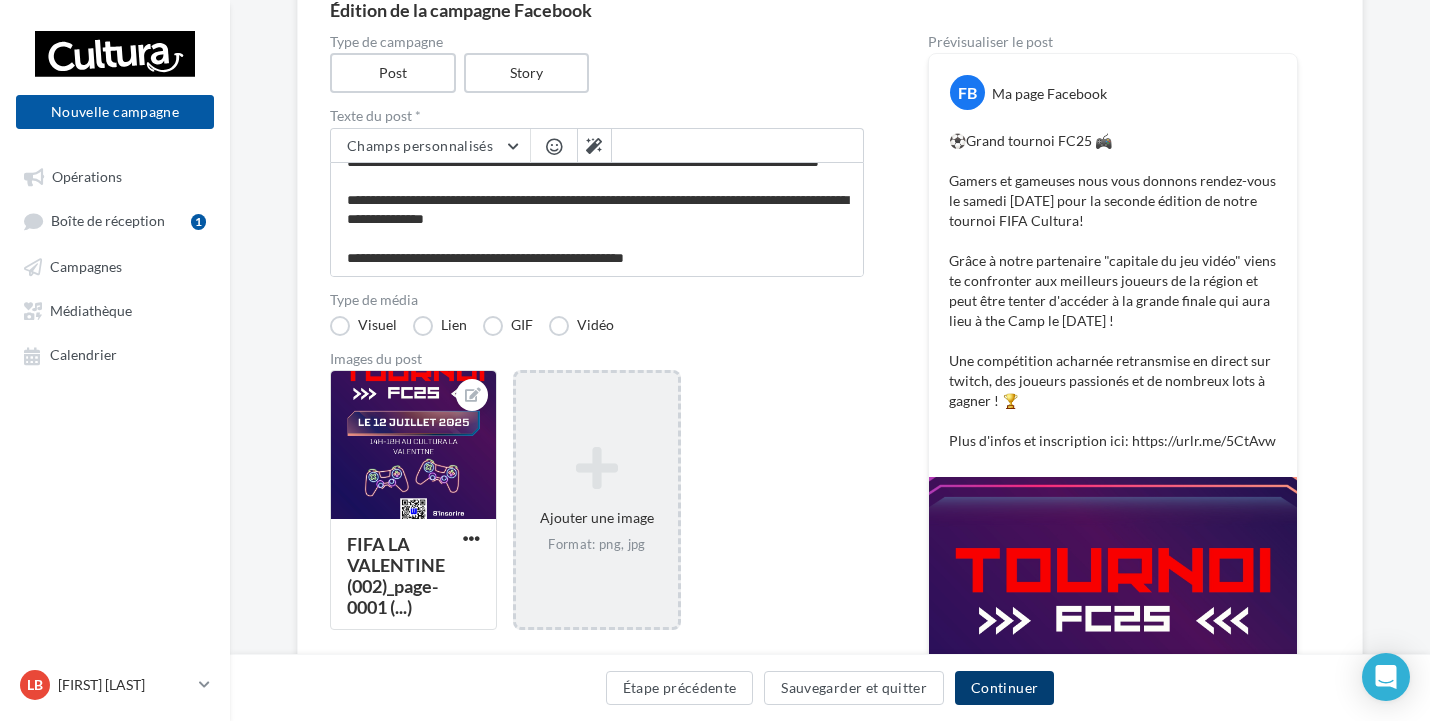 click on "Continuer" at bounding box center (1004, 688) 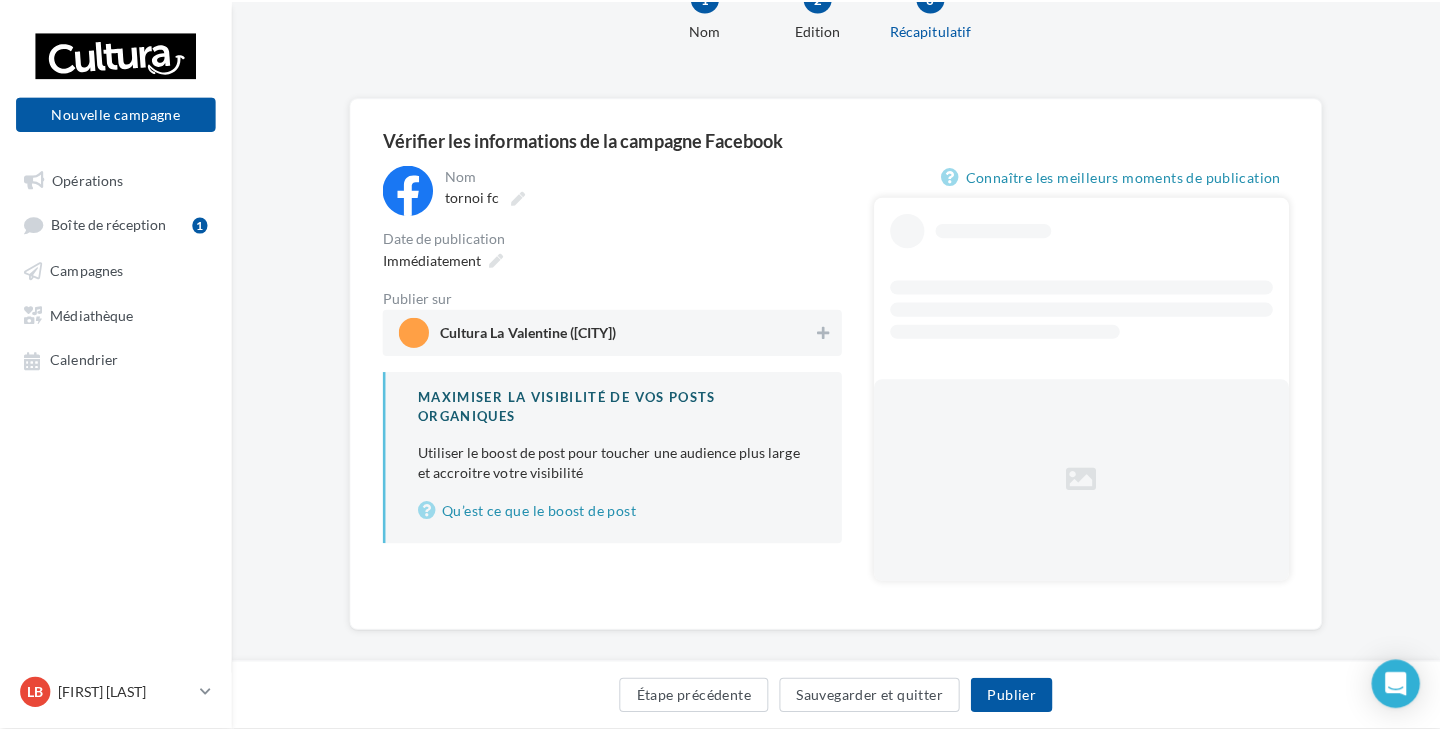 scroll, scrollTop: 93, scrollLeft: 0, axis: vertical 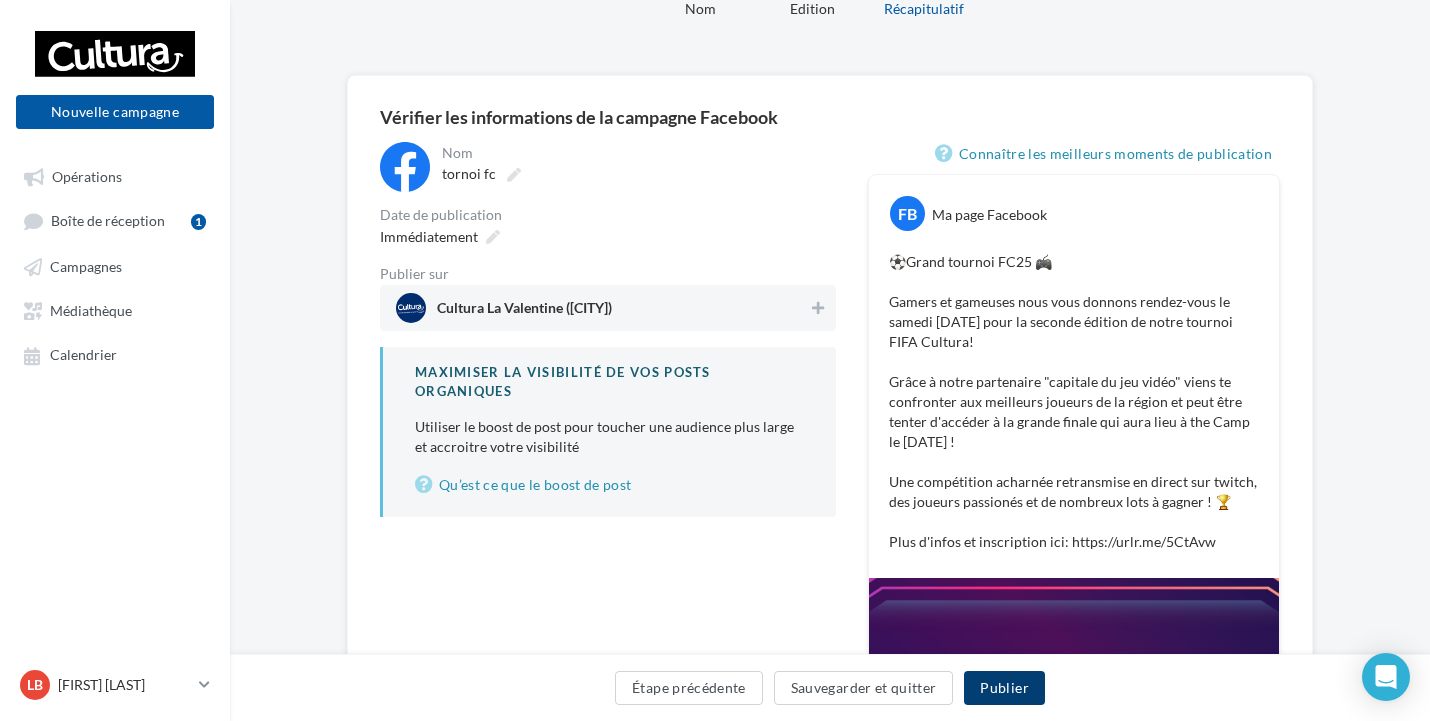 click on "Publier" at bounding box center [1004, 688] 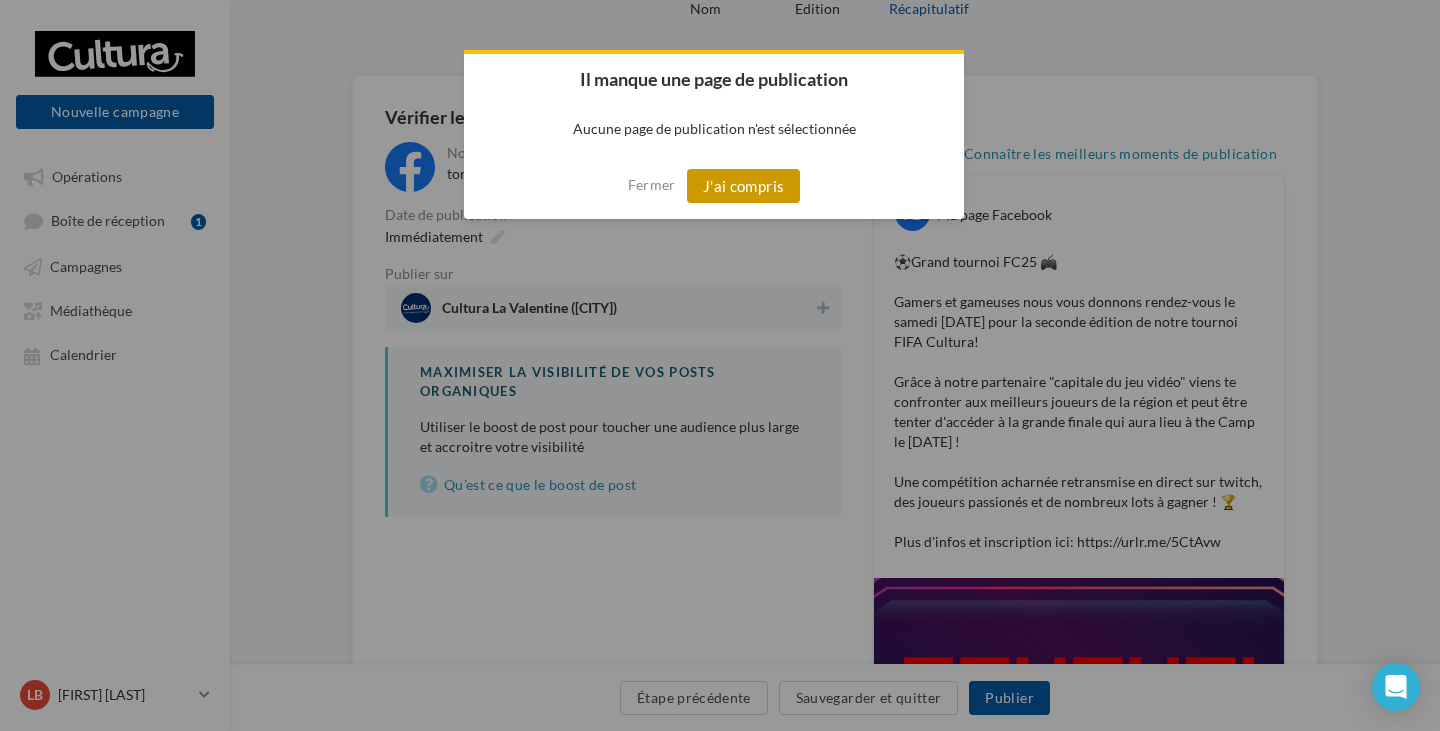 click on "J'ai compris" at bounding box center (744, 186) 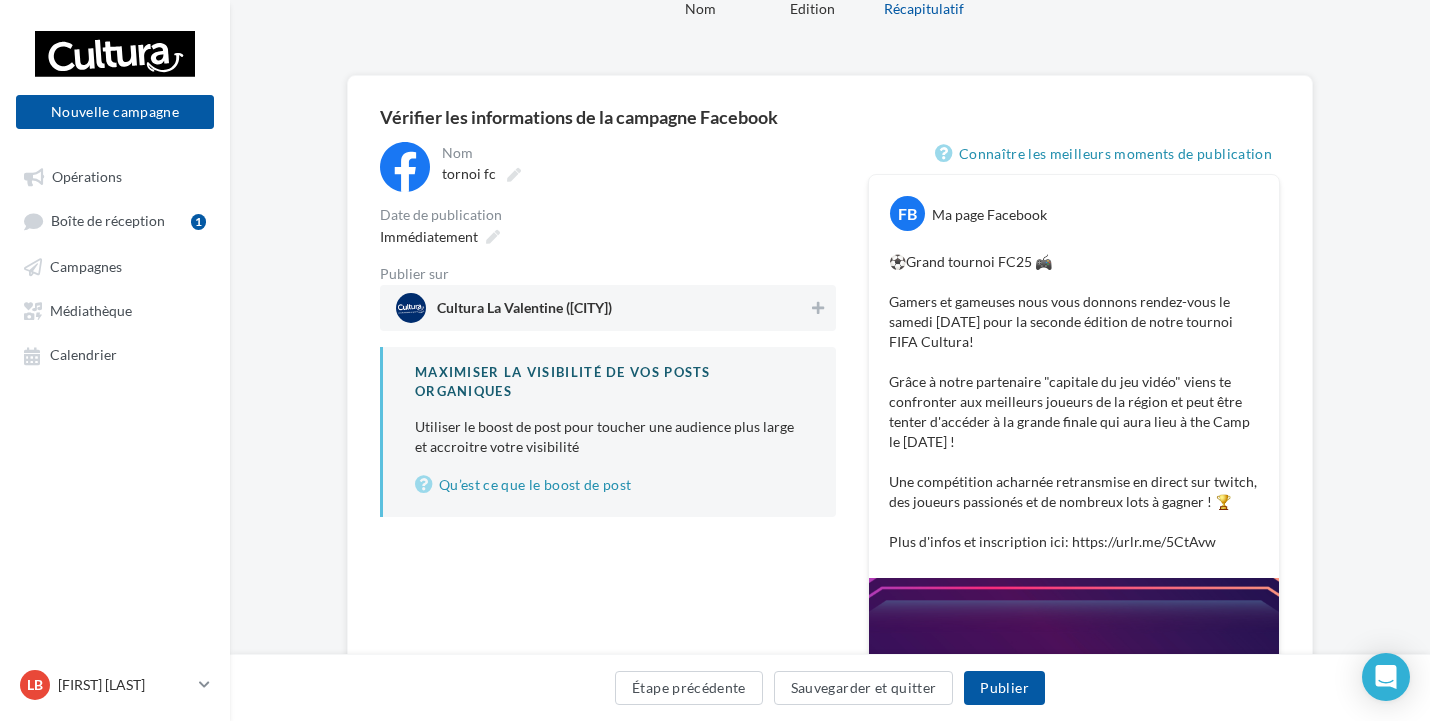 click on "Cultura La Valentine (Marseille)" at bounding box center [524, 312] 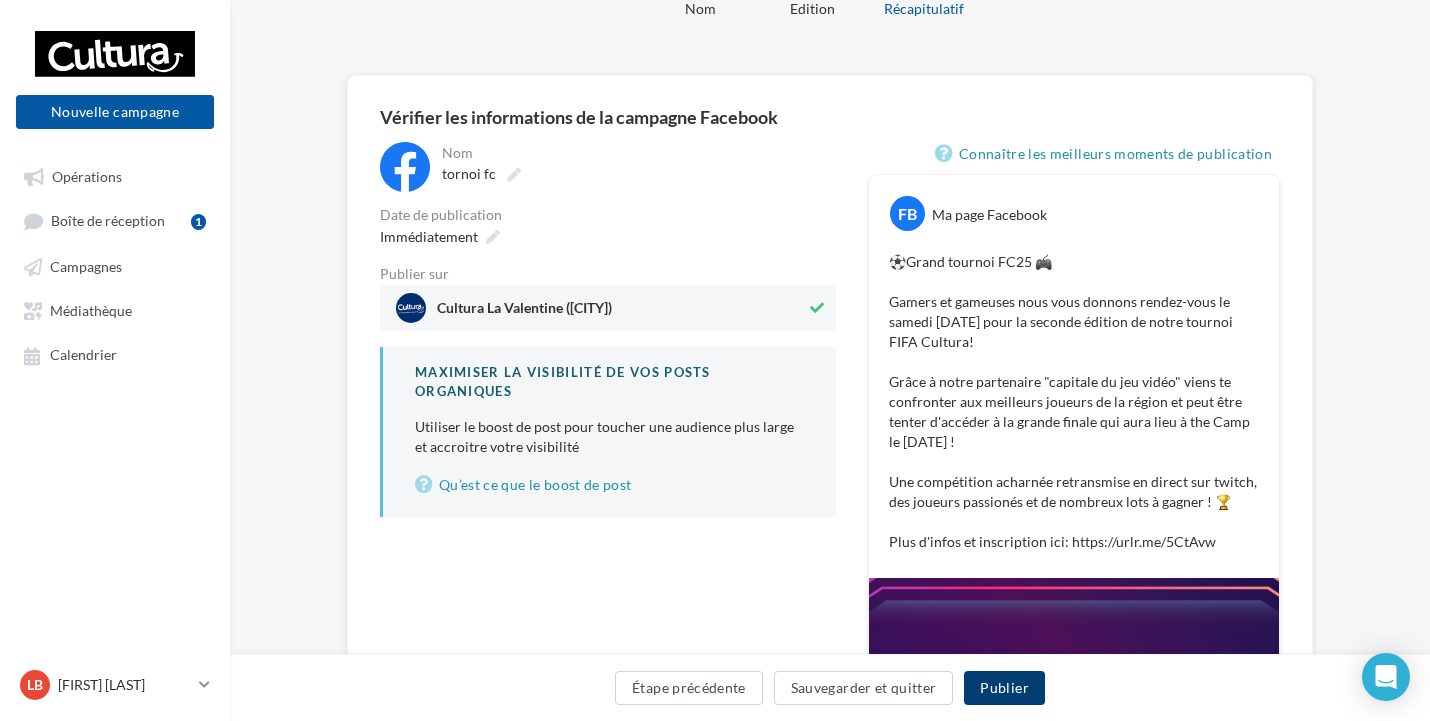 click on "Publier" at bounding box center (1004, 688) 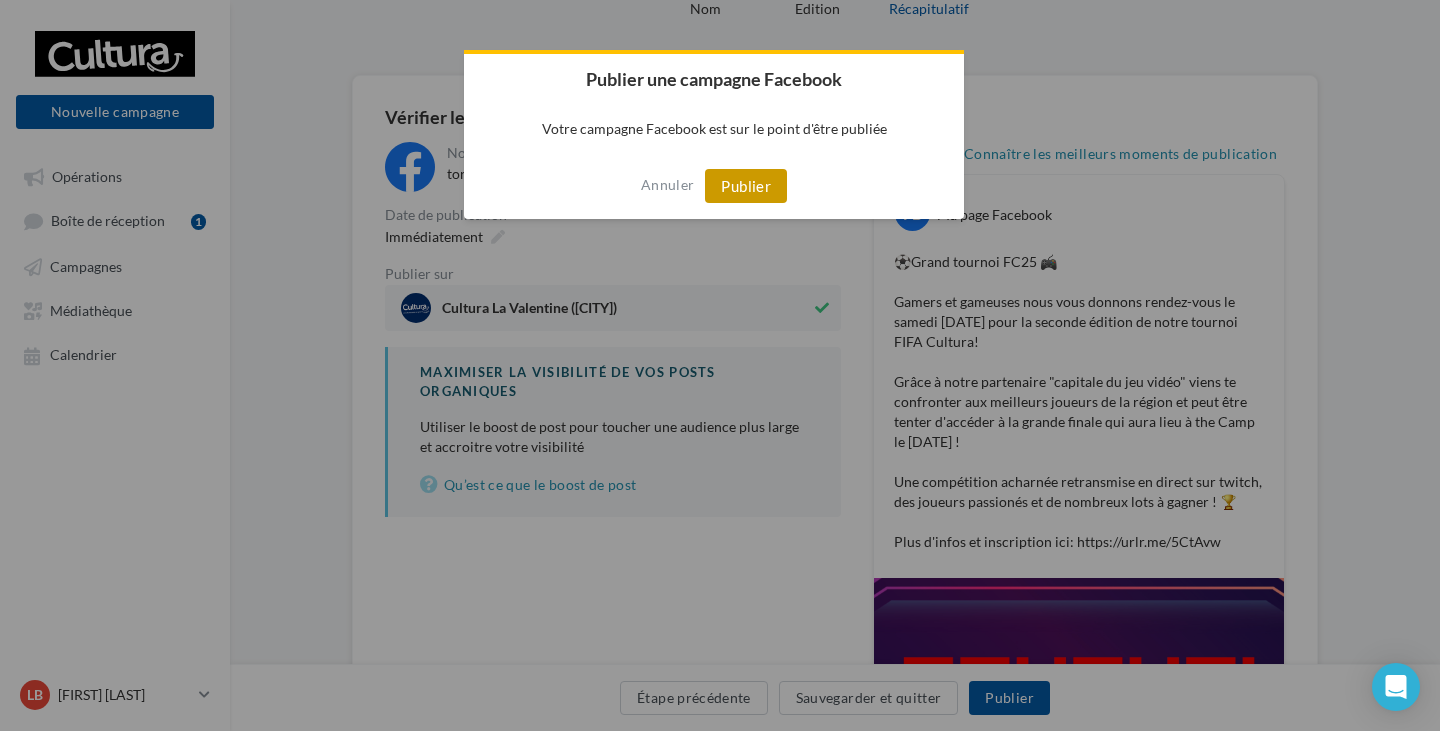 click on "Publier" at bounding box center [746, 186] 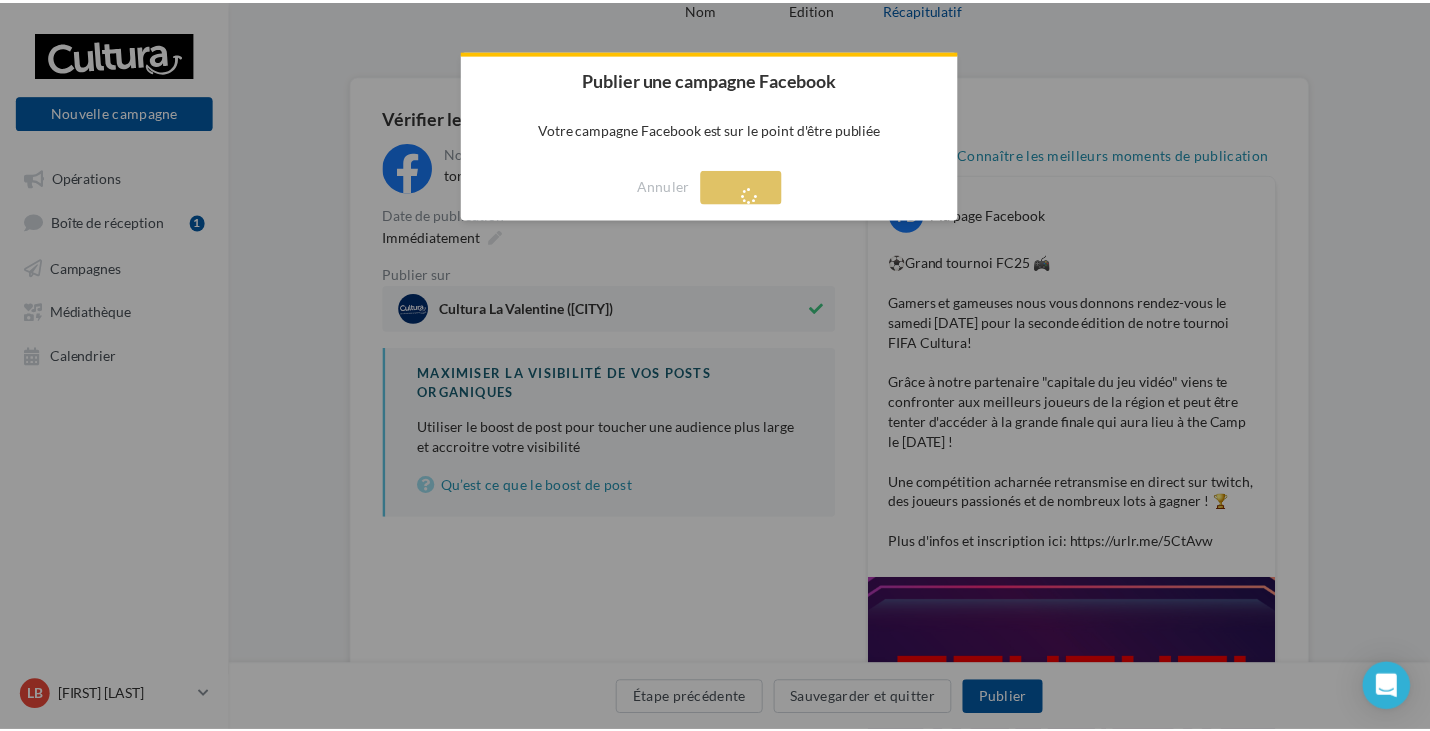 scroll, scrollTop: 32, scrollLeft: 0, axis: vertical 